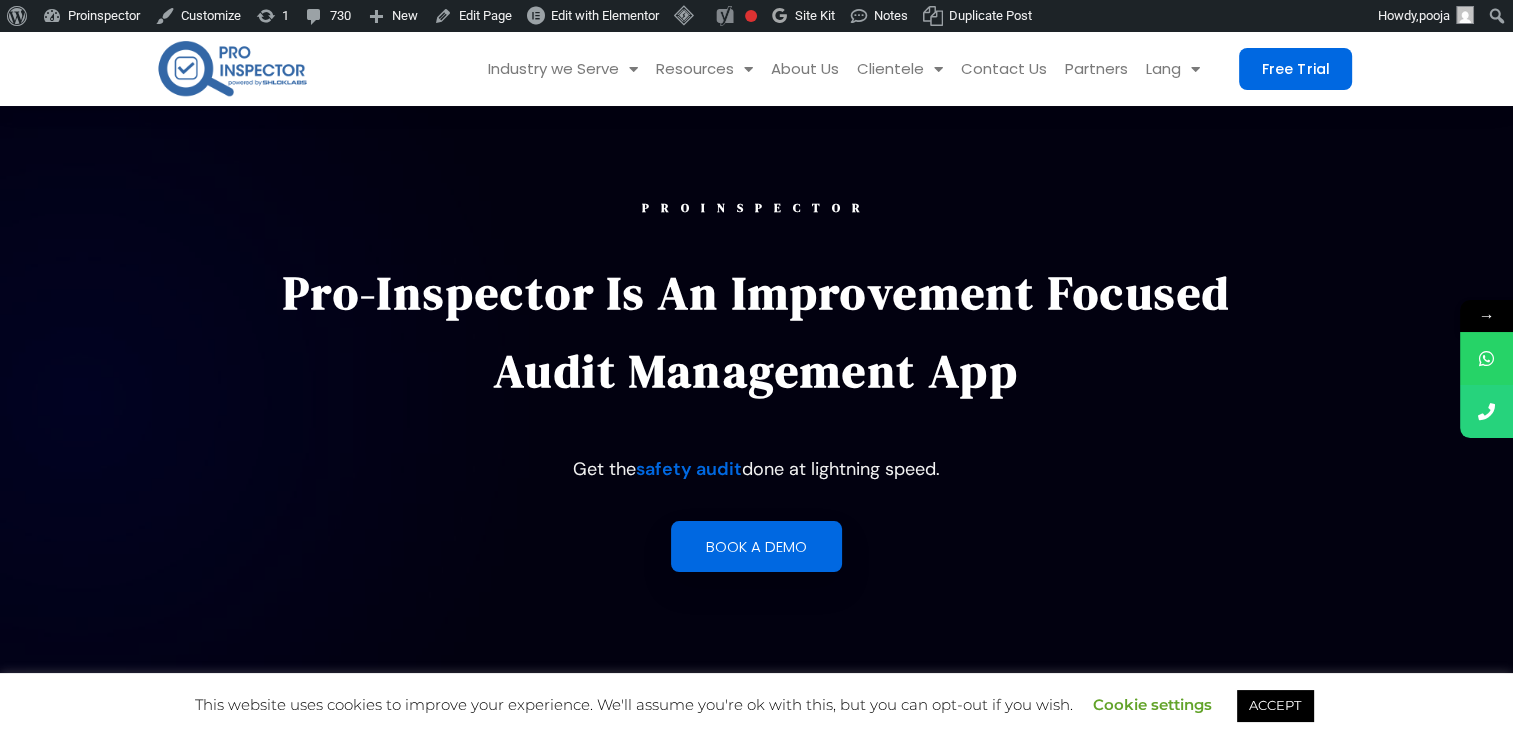 scroll, scrollTop: 0, scrollLeft: 0, axis: both 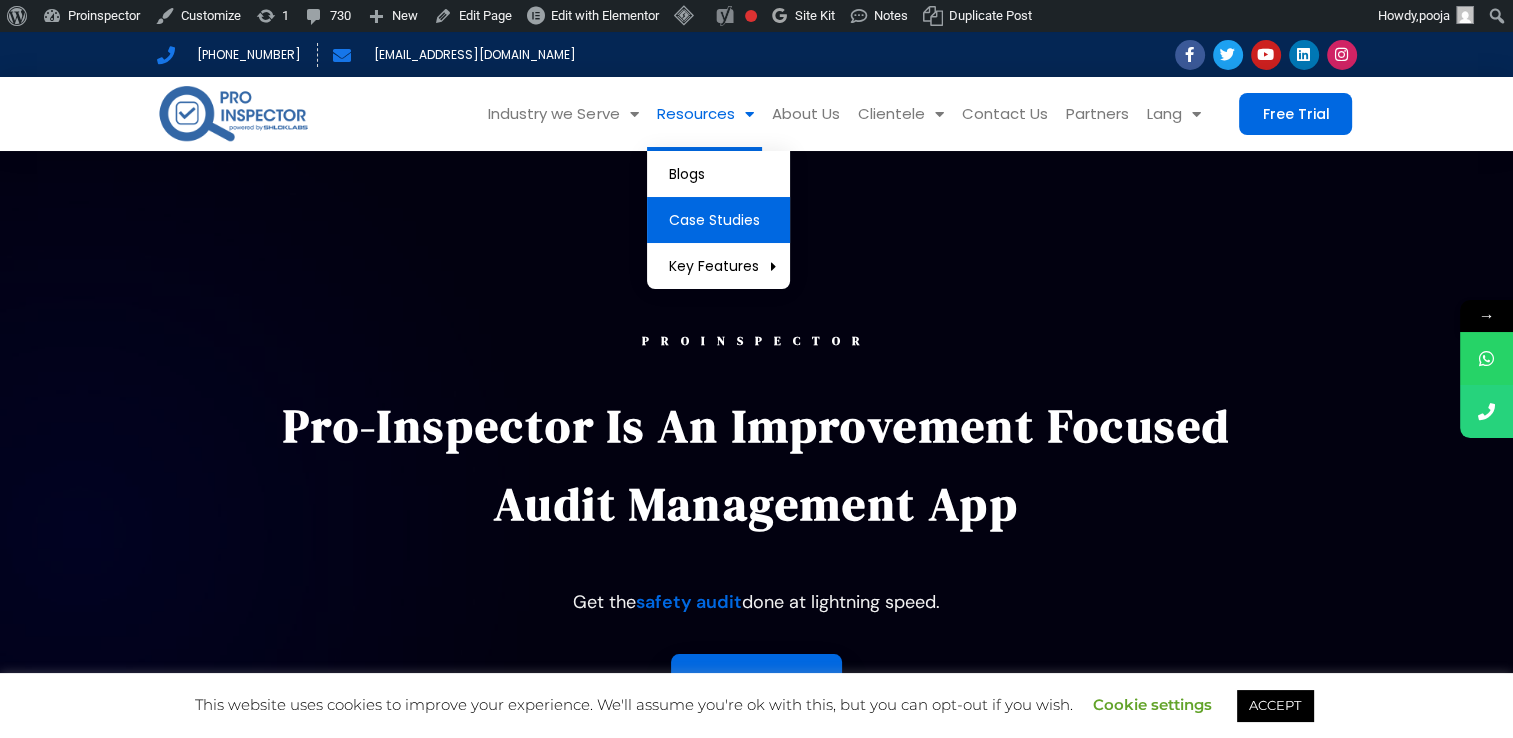 click on "Case Studies" 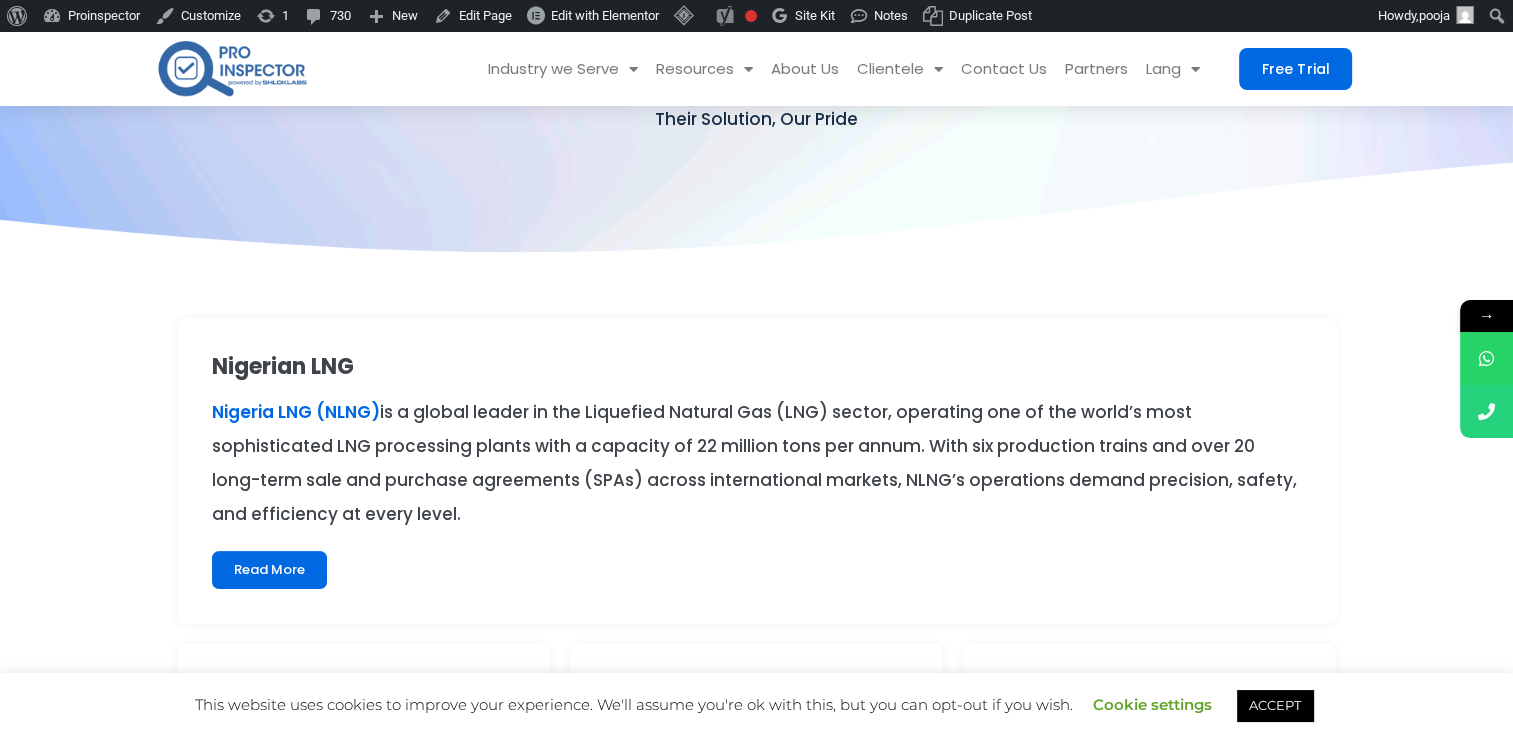 scroll, scrollTop: 100, scrollLeft: 0, axis: vertical 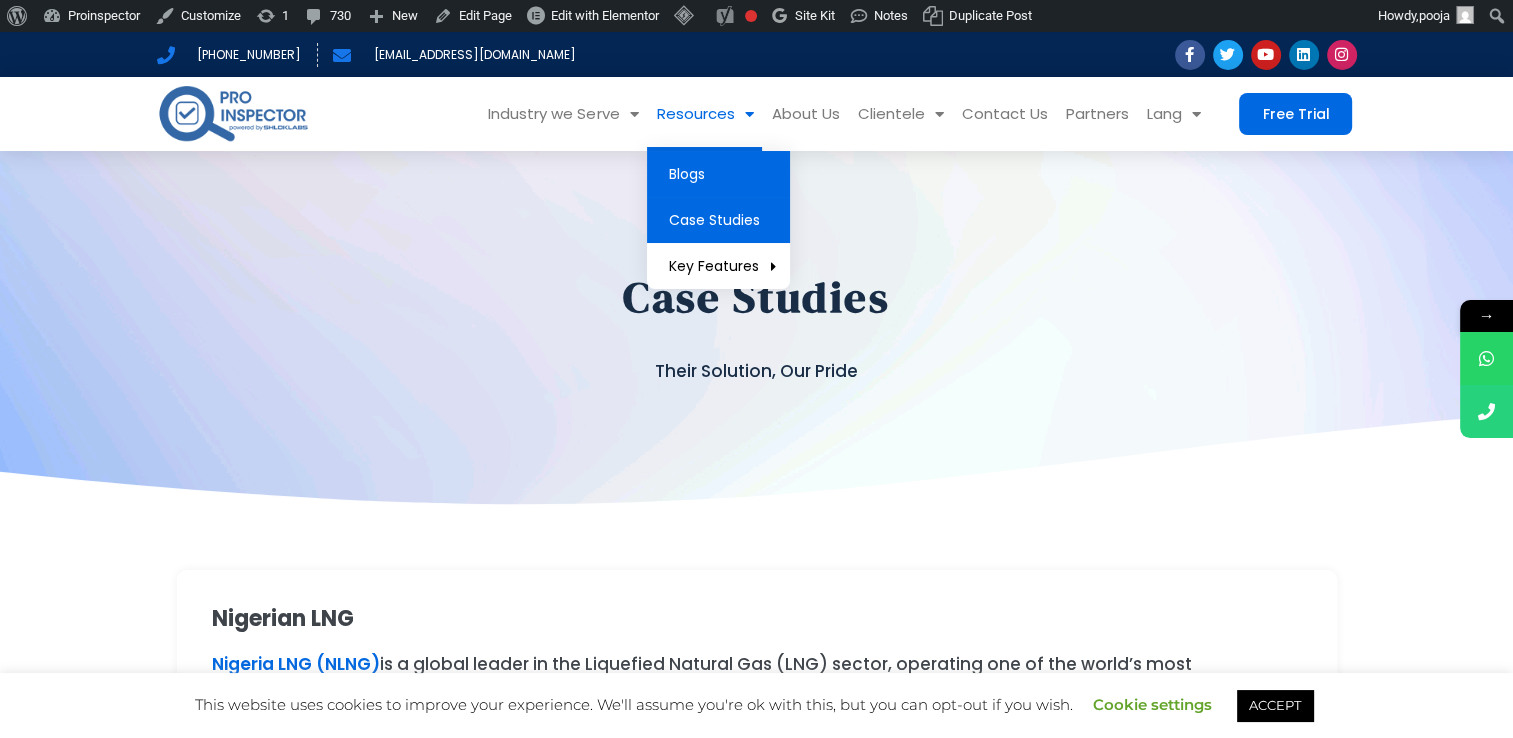 click on "Blogs" 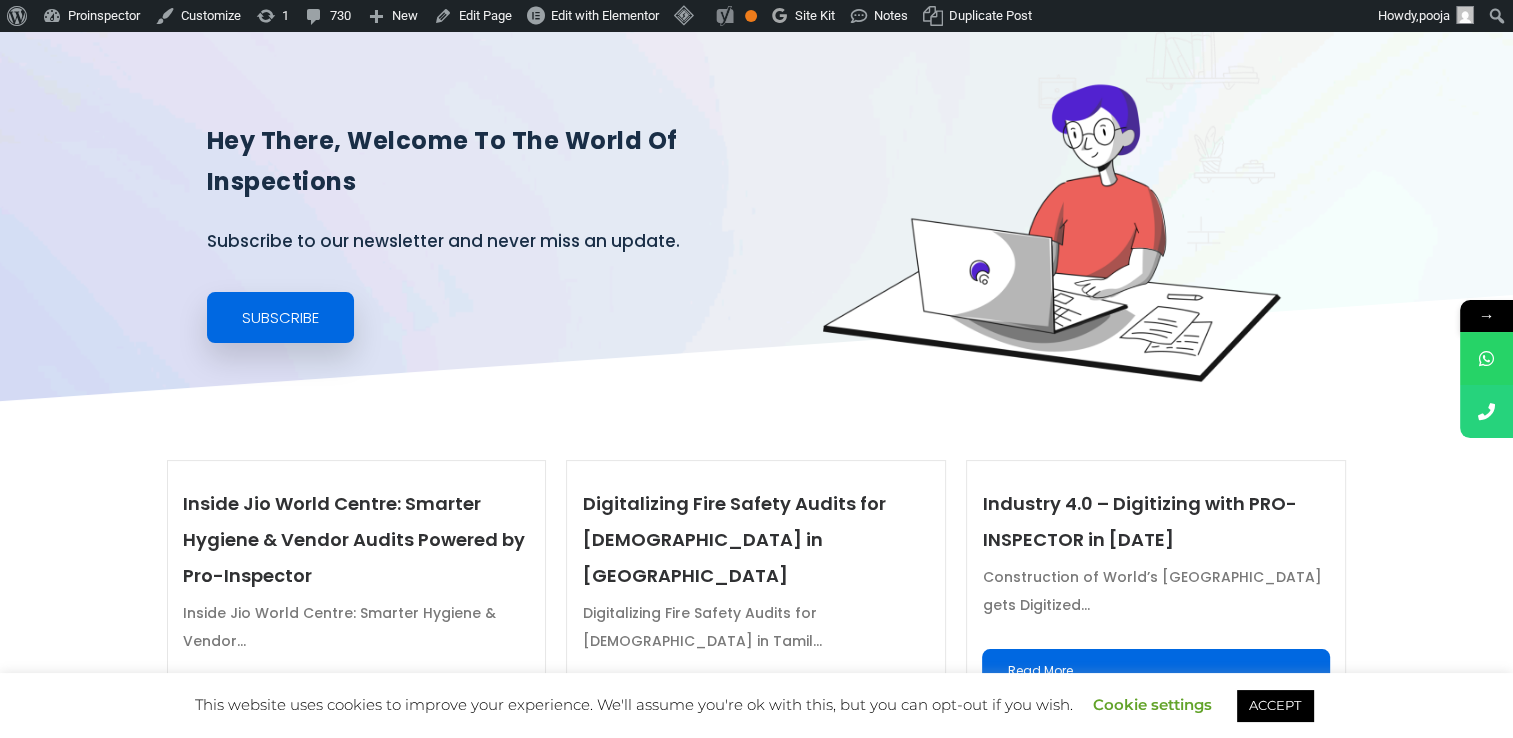 scroll, scrollTop: 400, scrollLeft: 0, axis: vertical 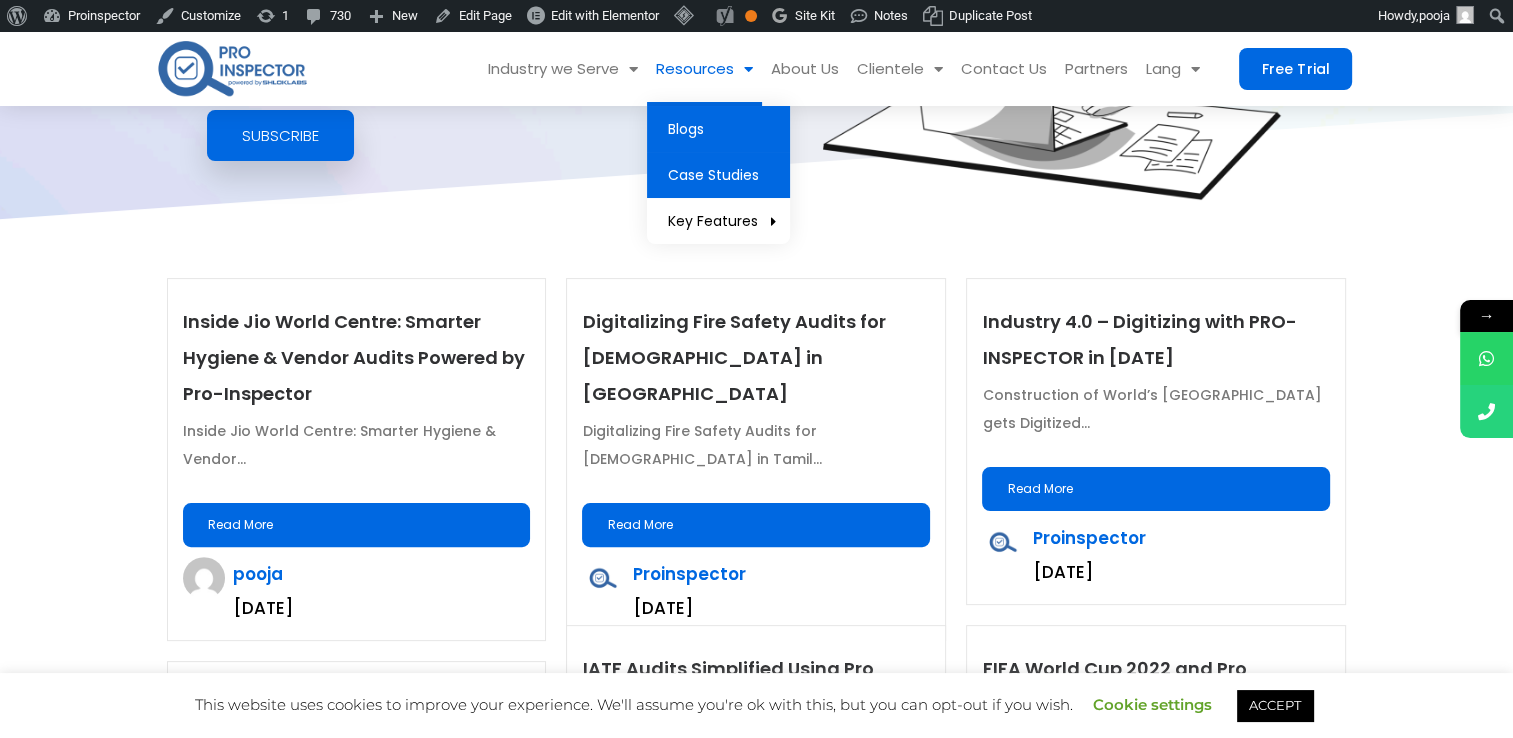 click on "Case Studies" 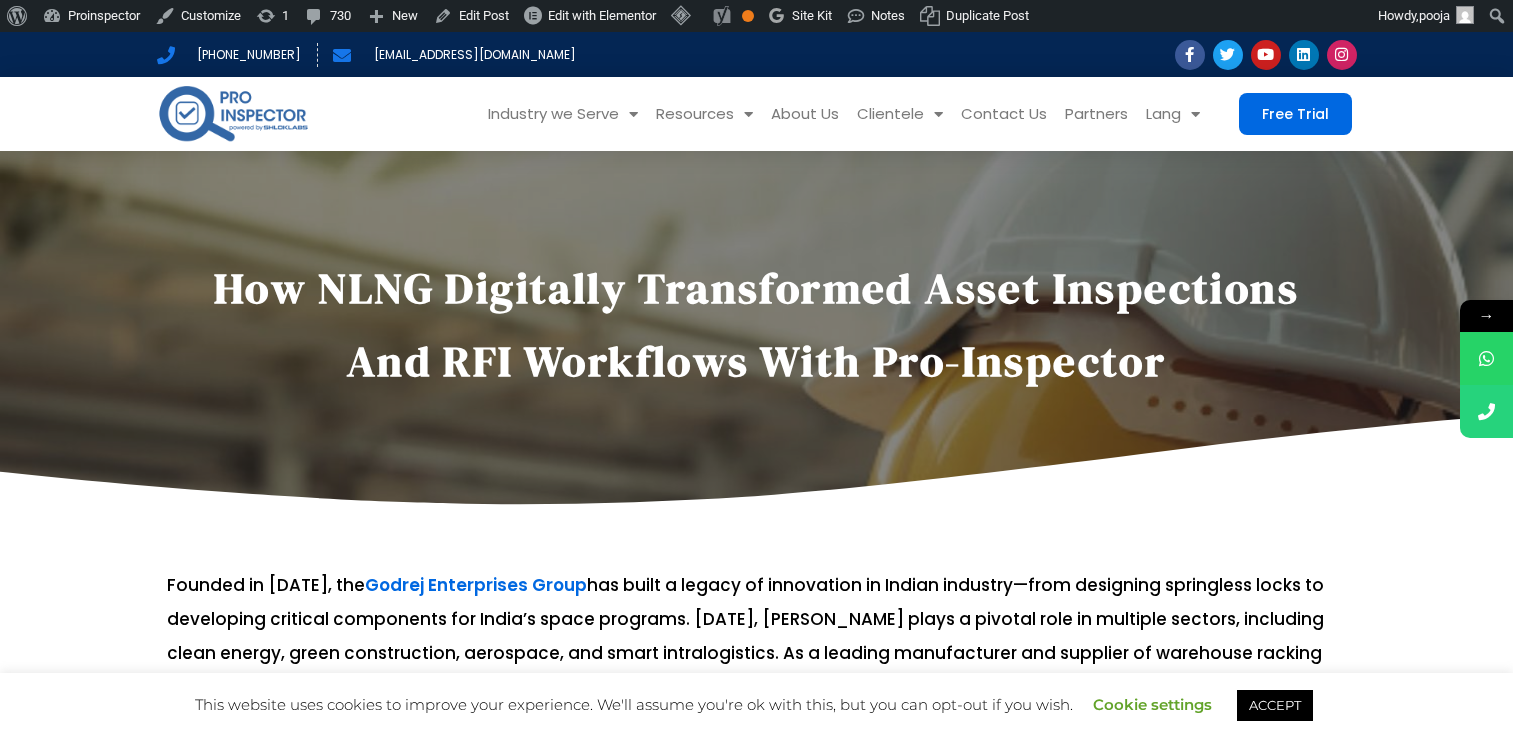 scroll, scrollTop: 0, scrollLeft: 0, axis: both 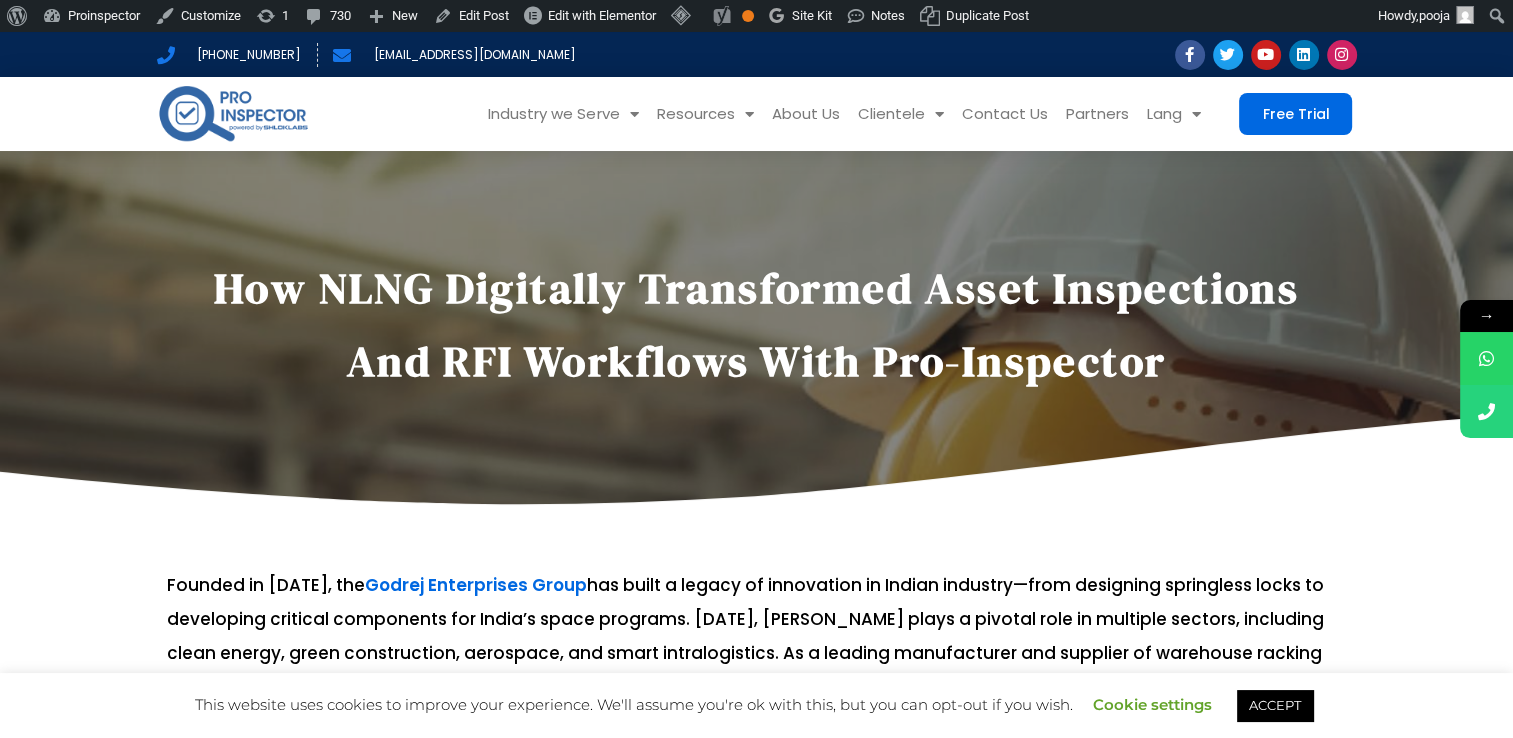 click on "How NLNG Digitally Transformed Asset Inspections and RFI Workflows with Pro-Inspector" at bounding box center [756, 324] 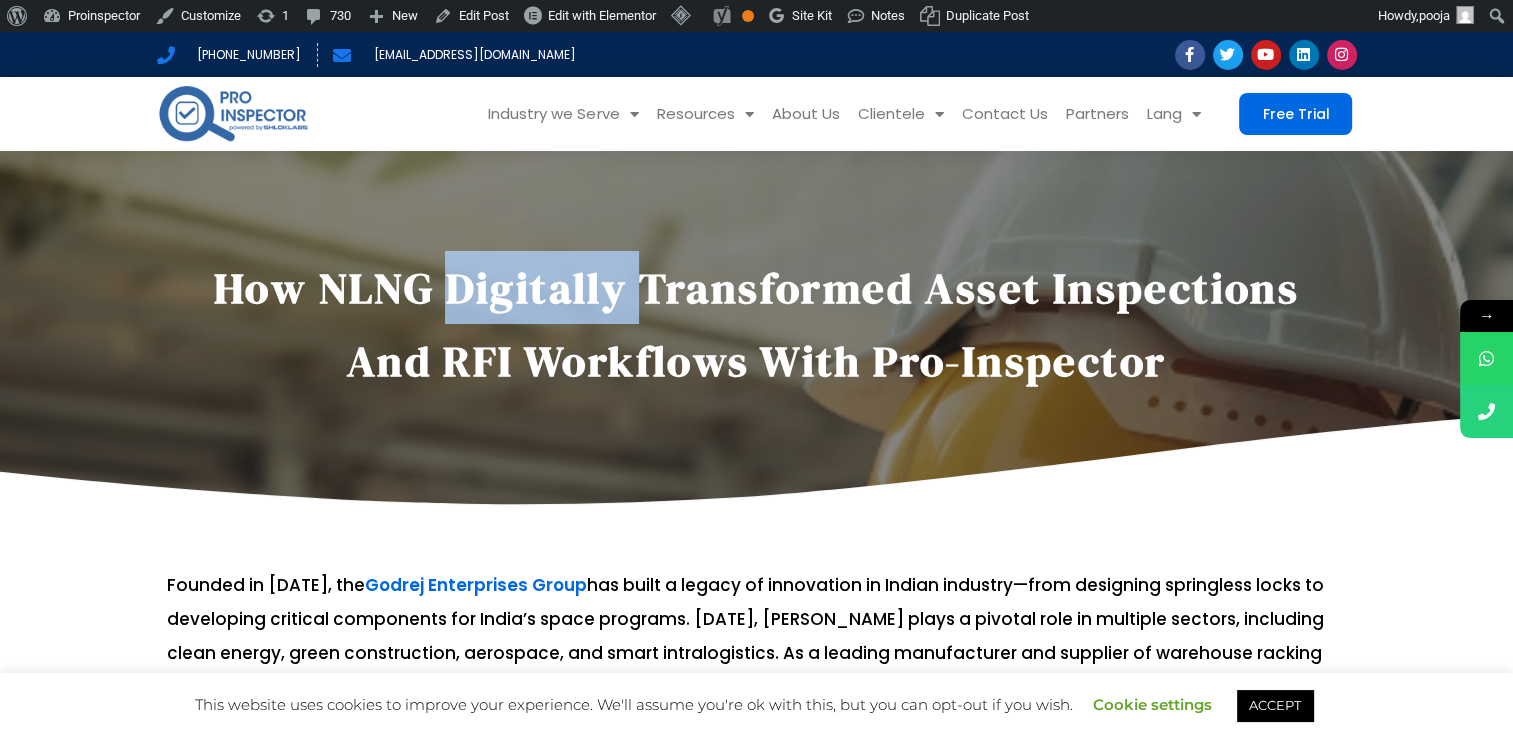 click on "How NLNG Digitally Transformed Asset Inspections and RFI Workflows with Pro-Inspector" at bounding box center (756, 324) 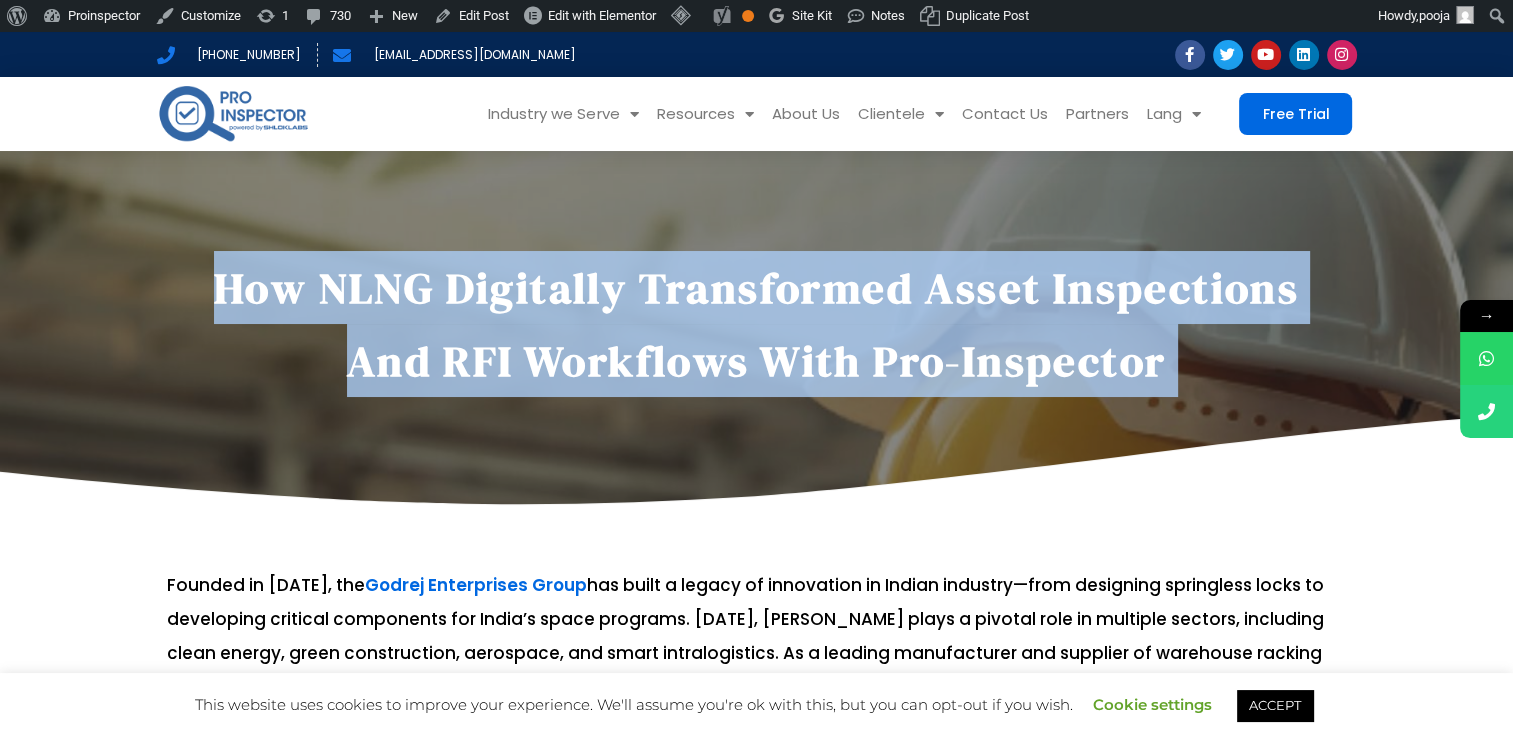 click on "How NLNG Digitally Transformed Asset Inspections and RFI Workflows with Pro-Inspector" at bounding box center (756, 324) 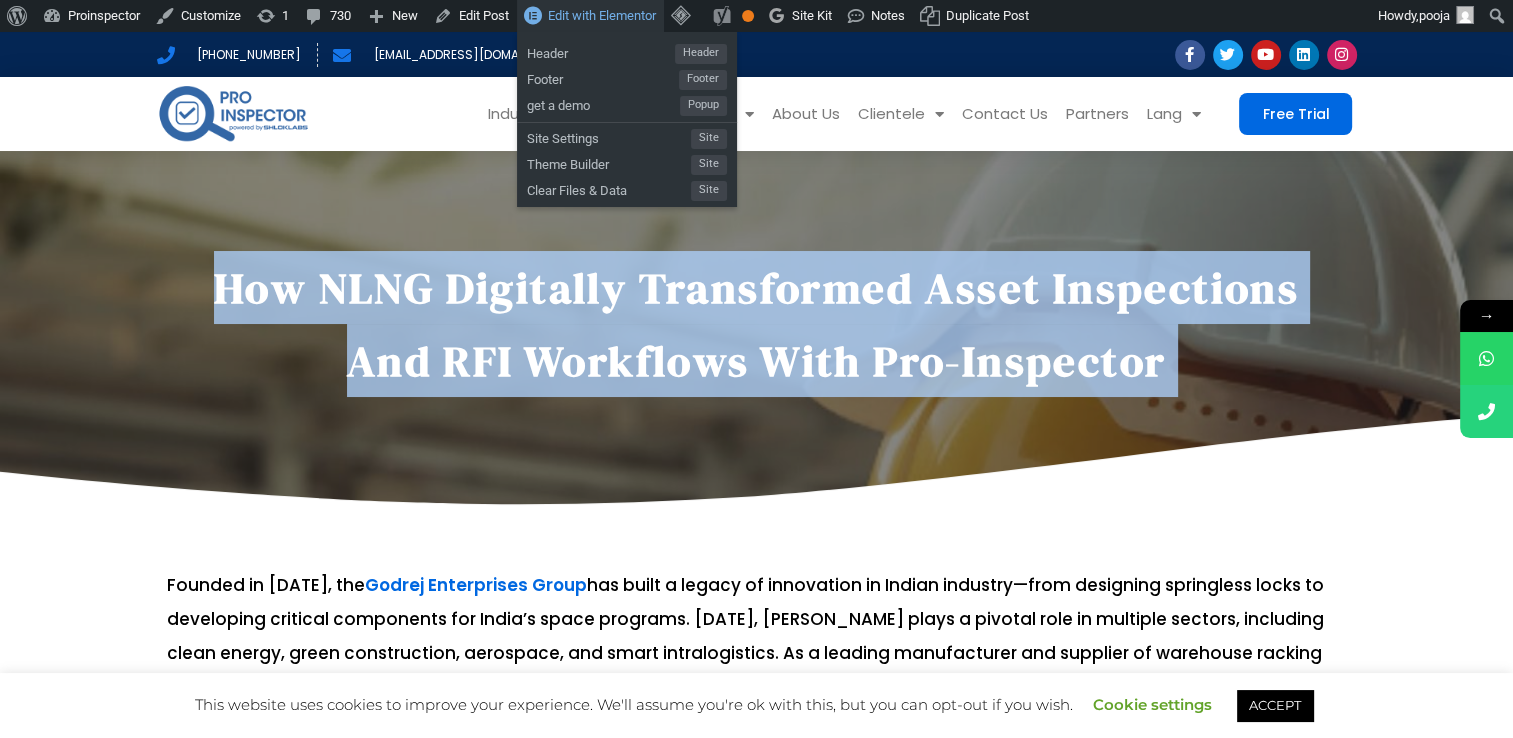 click on "Edit with Elementor" at bounding box center [602, 15] 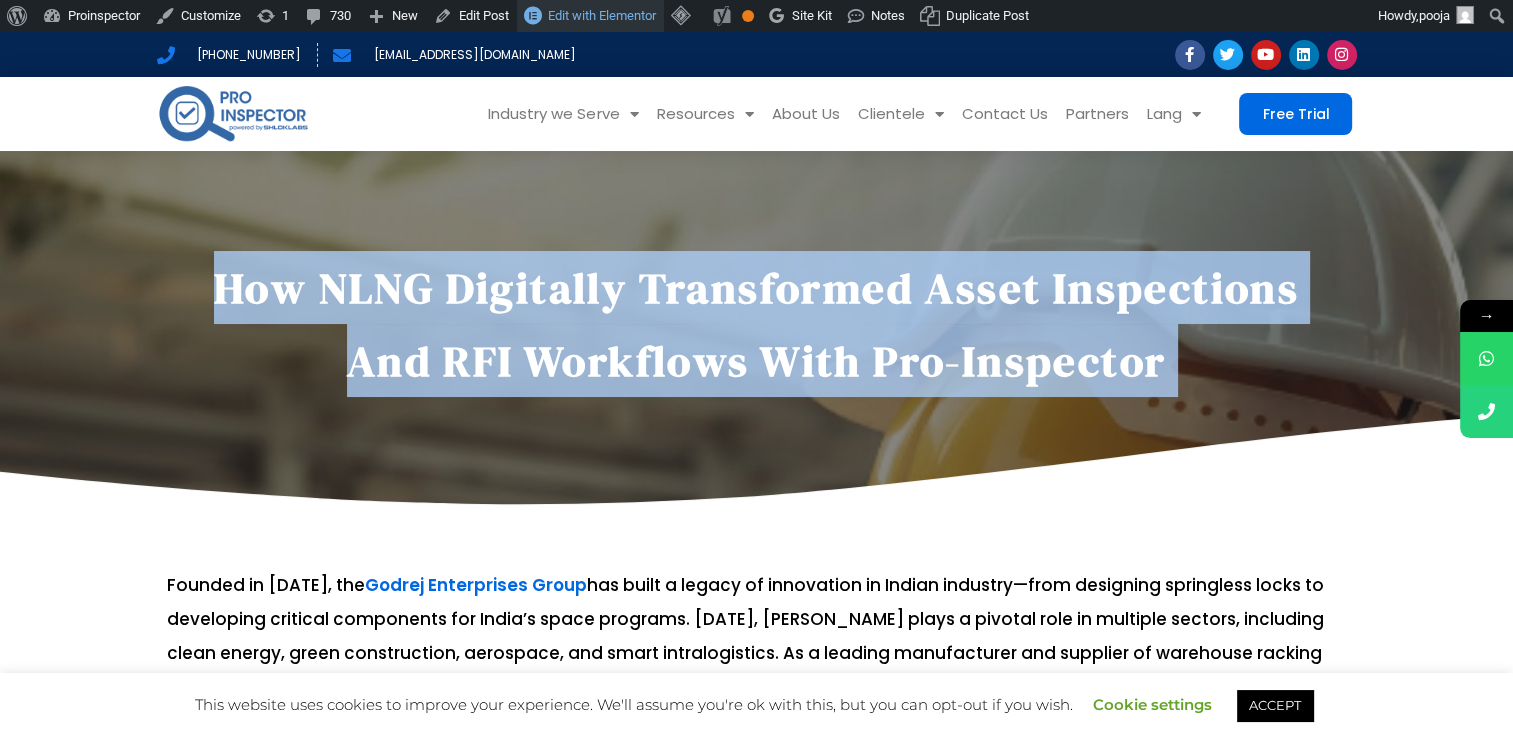 scroll, scrollTop: 0, scrollLeft: 0, axis: both 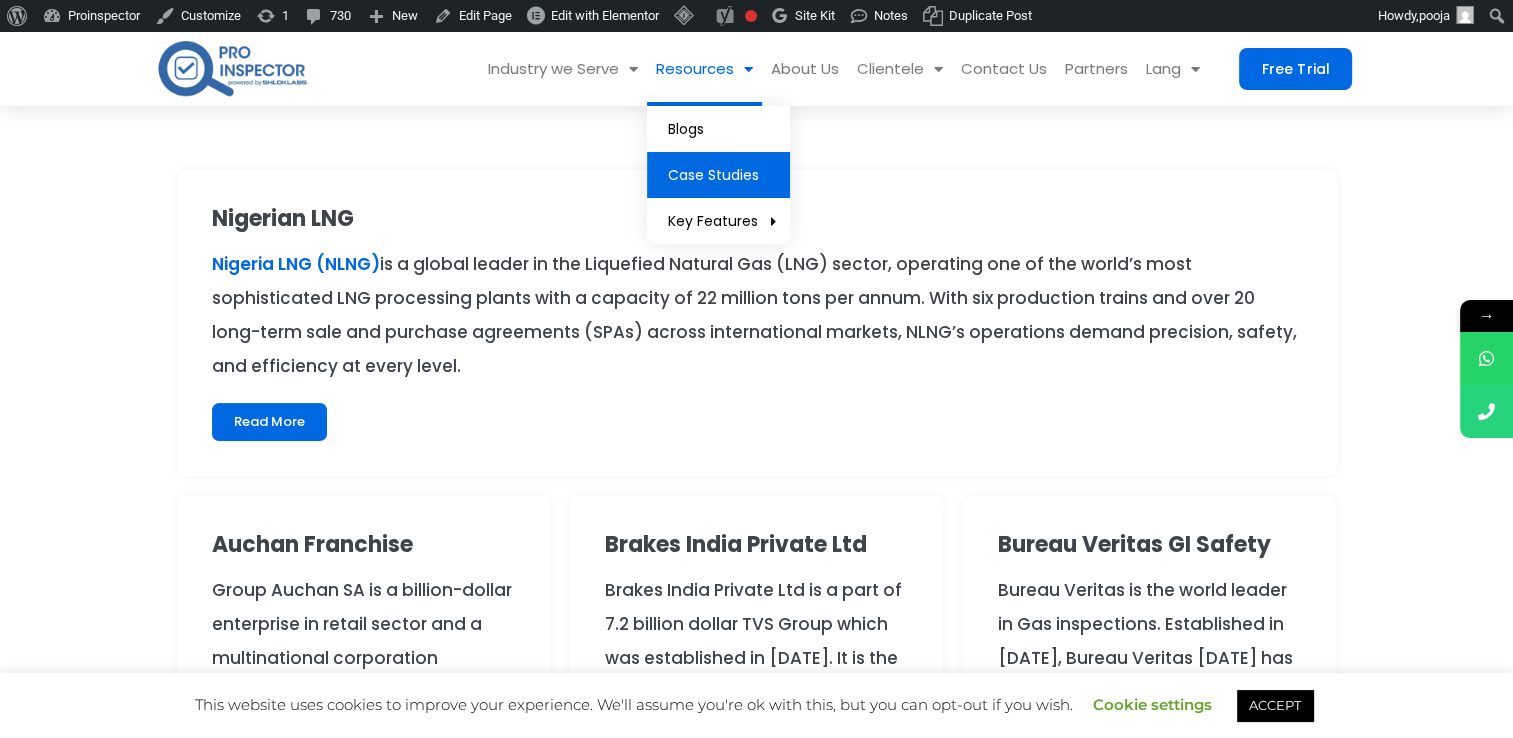 click on "Resources" 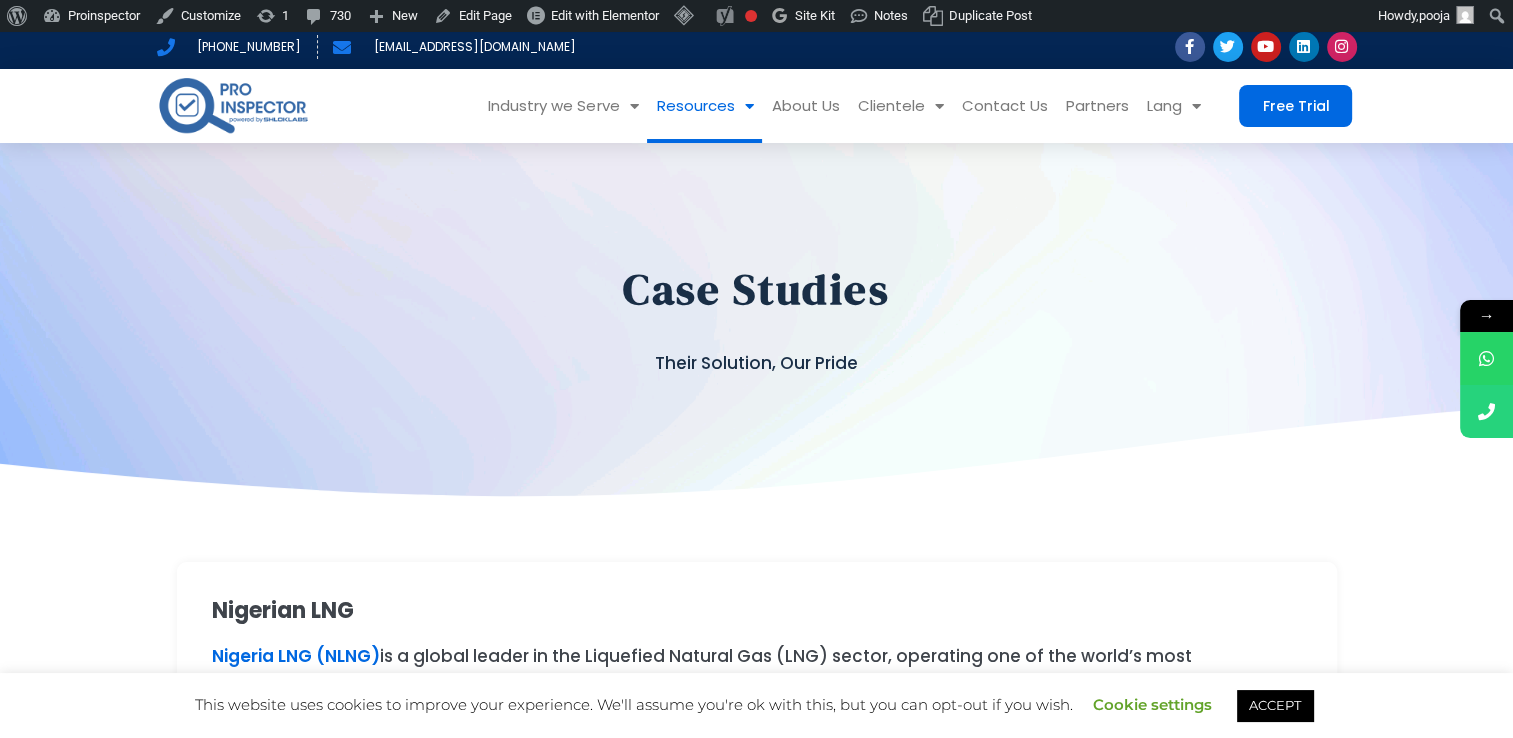 scroll, scrollTop: 0, scrollLeft: 0, axis: both 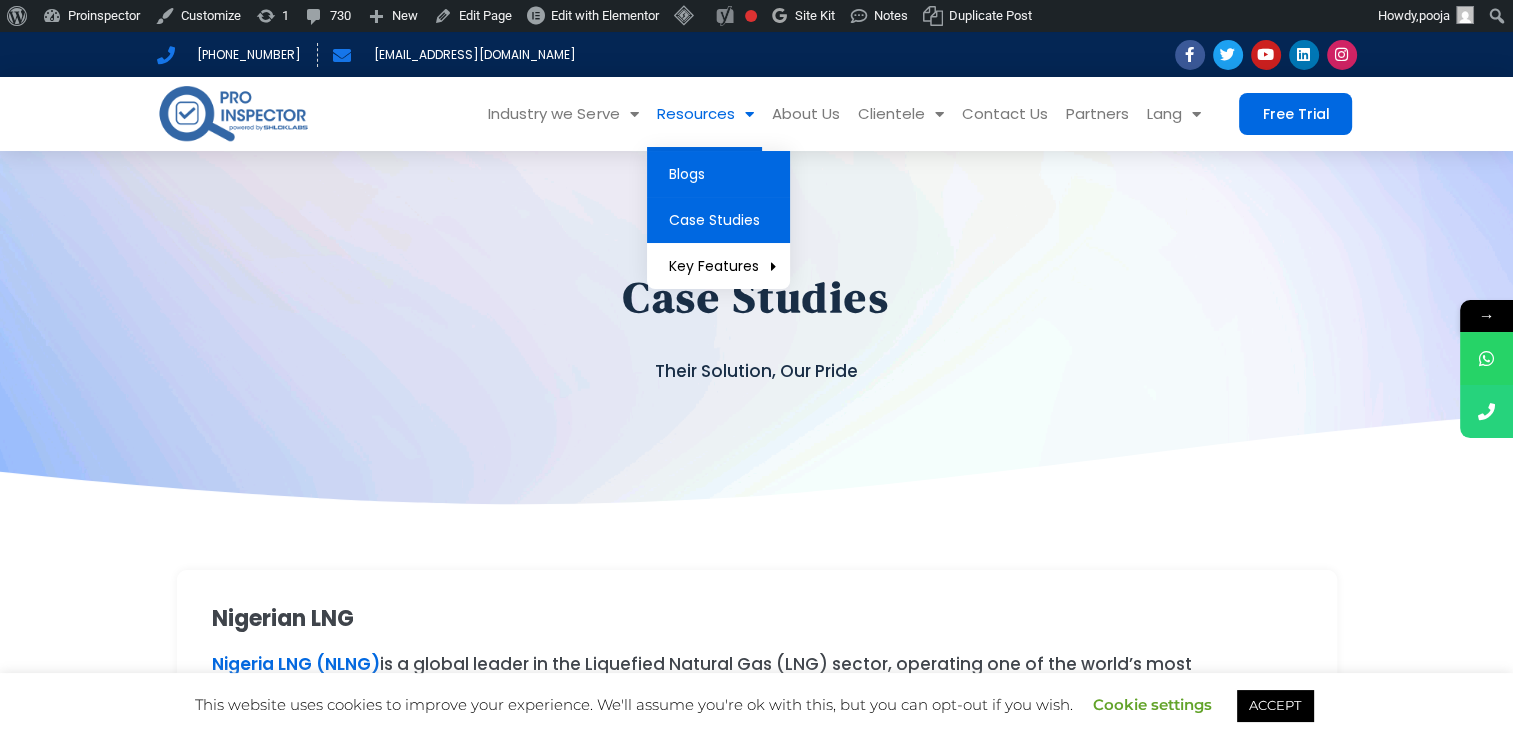 click on "Blogs" 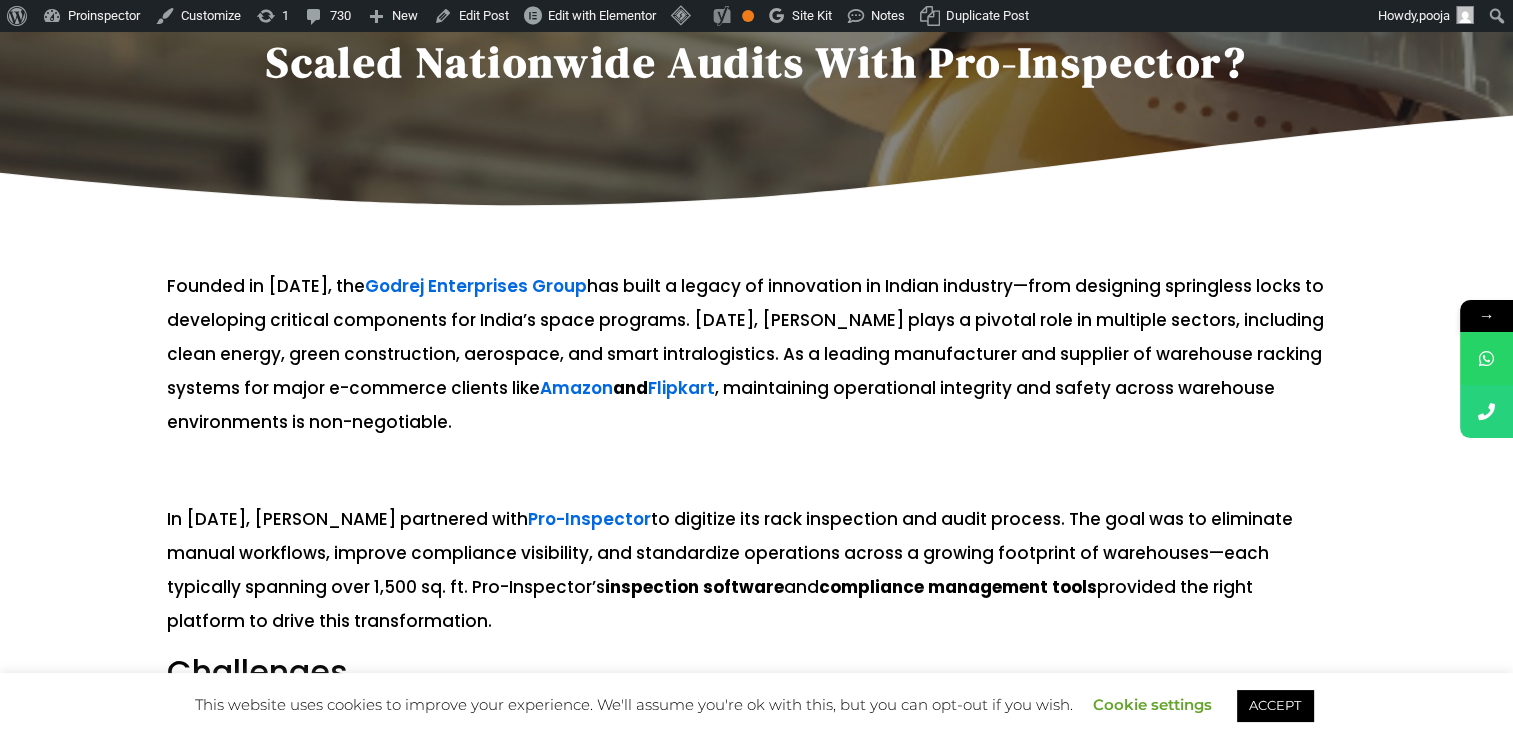 scroll, scrollTop: 0, scrollLeft: 0, axis: both 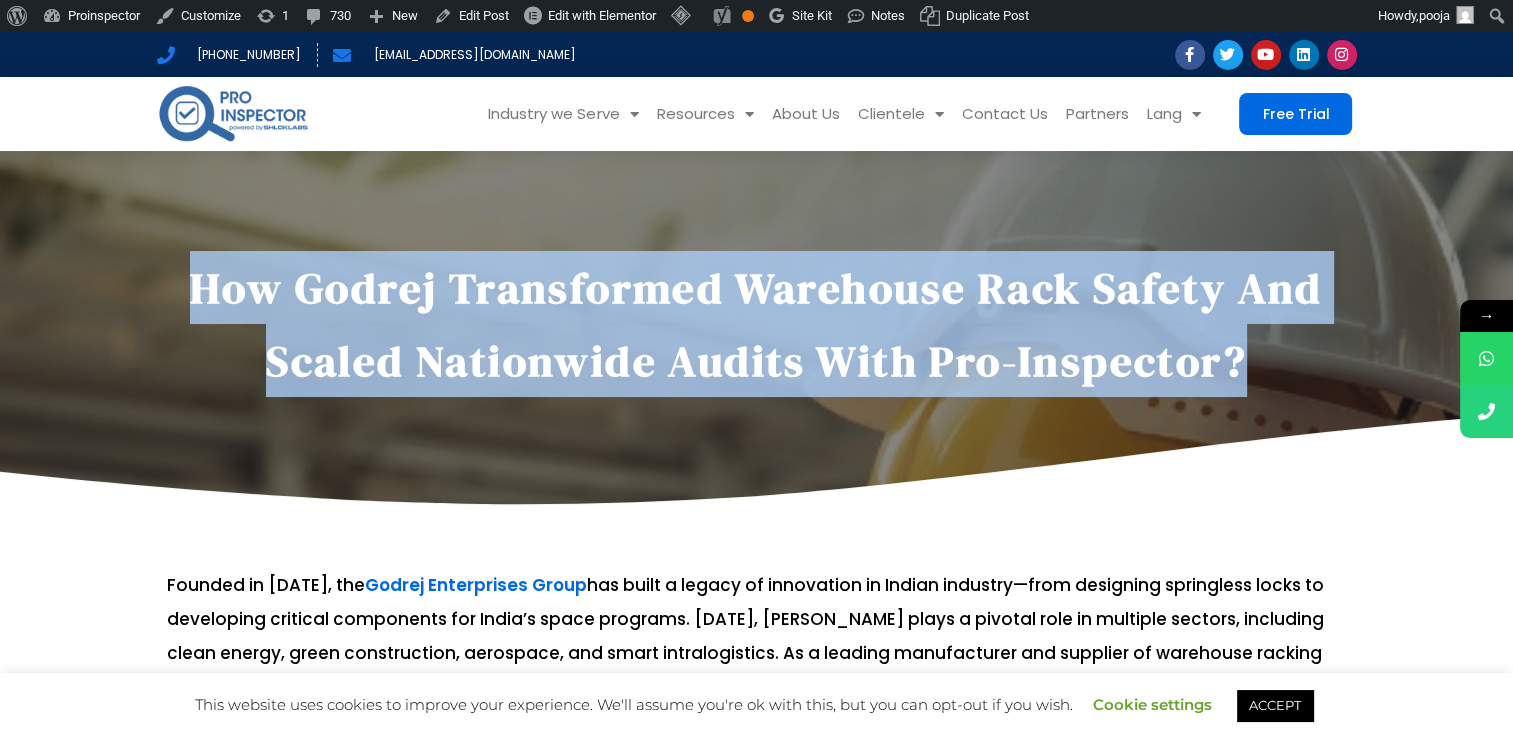 drag, startPoint x: 187, startPoint y: 278, endPoint x: 1260, endPoint y: 398, distance: 1079.6893 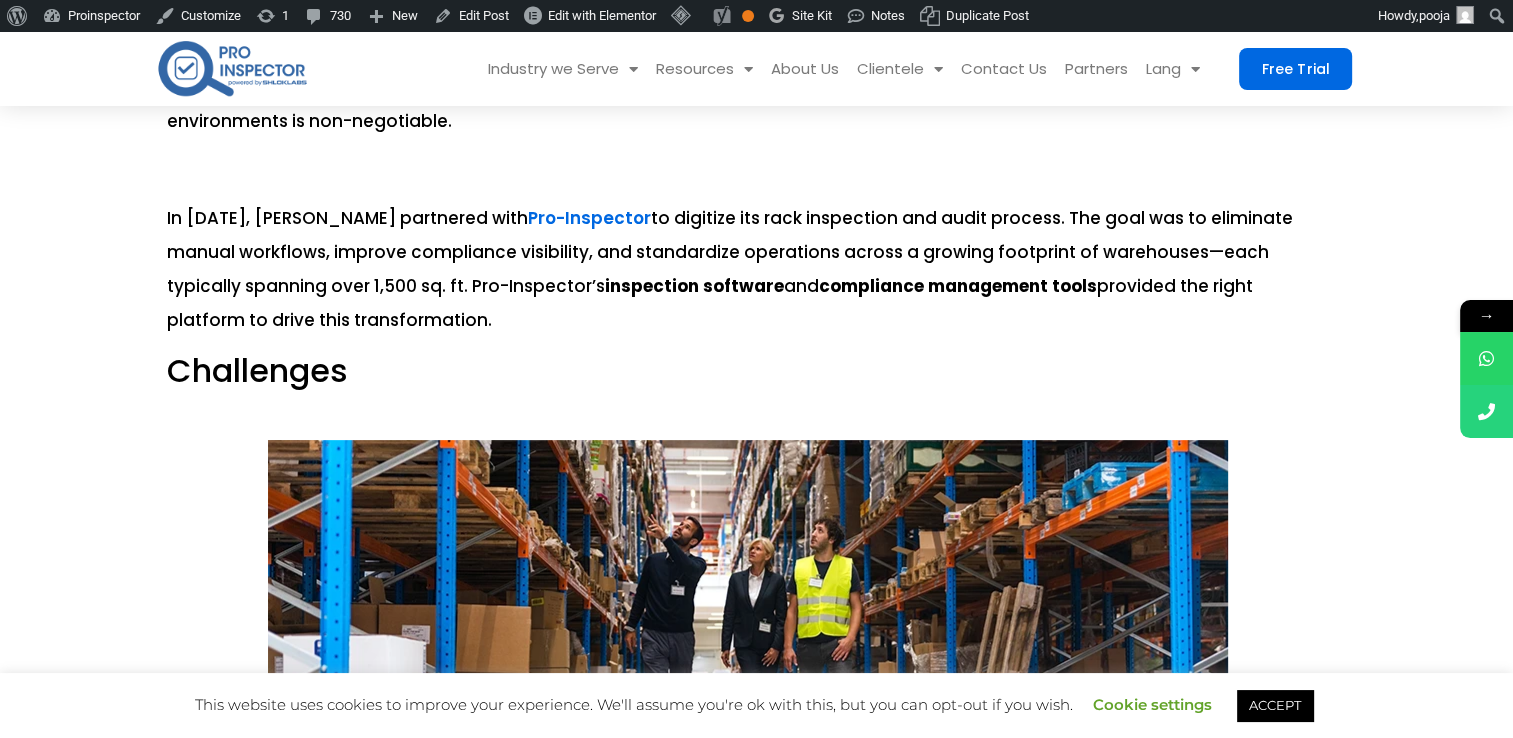 scroll, scrollTop: 0, scrollLeft: 0, axis: both 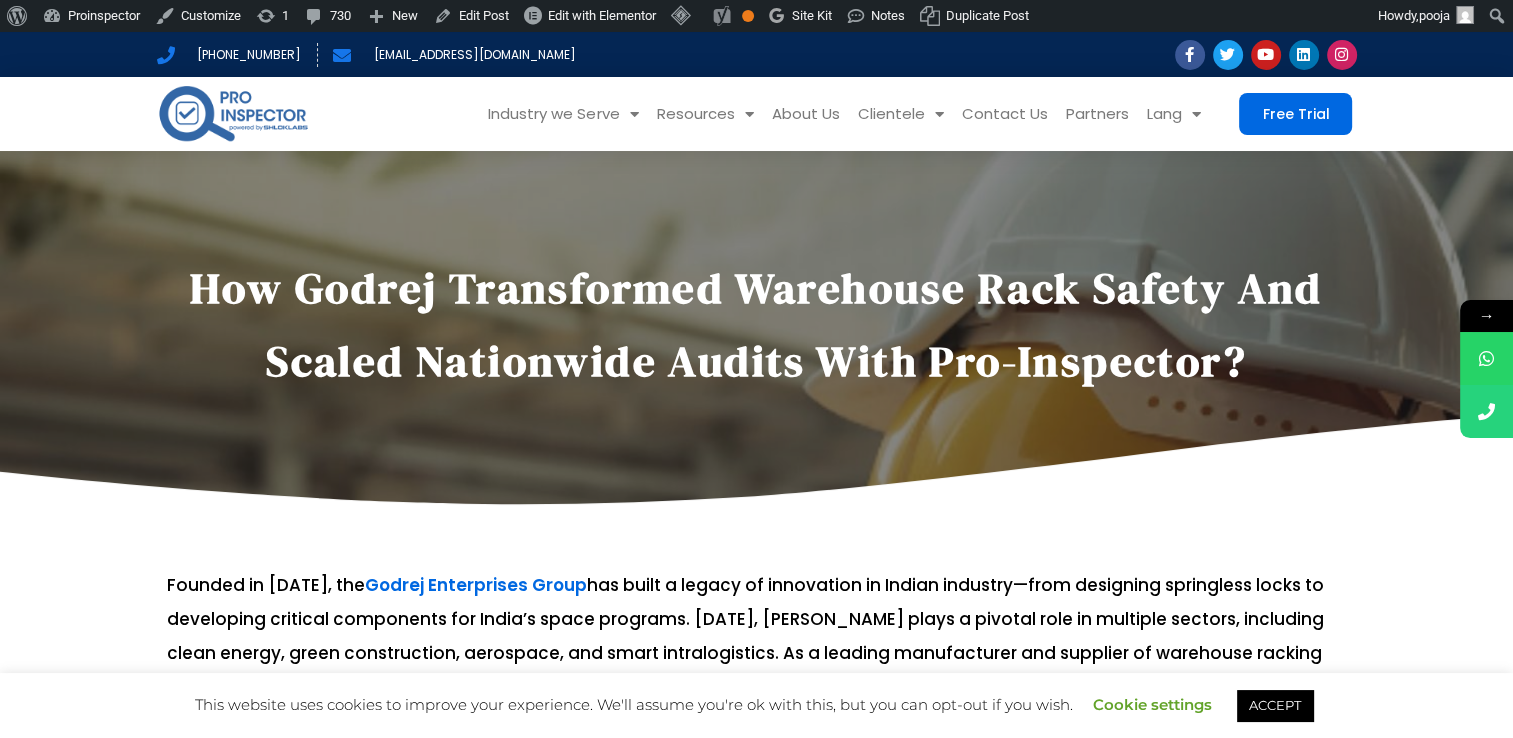 click at bounding box center (748, 537) 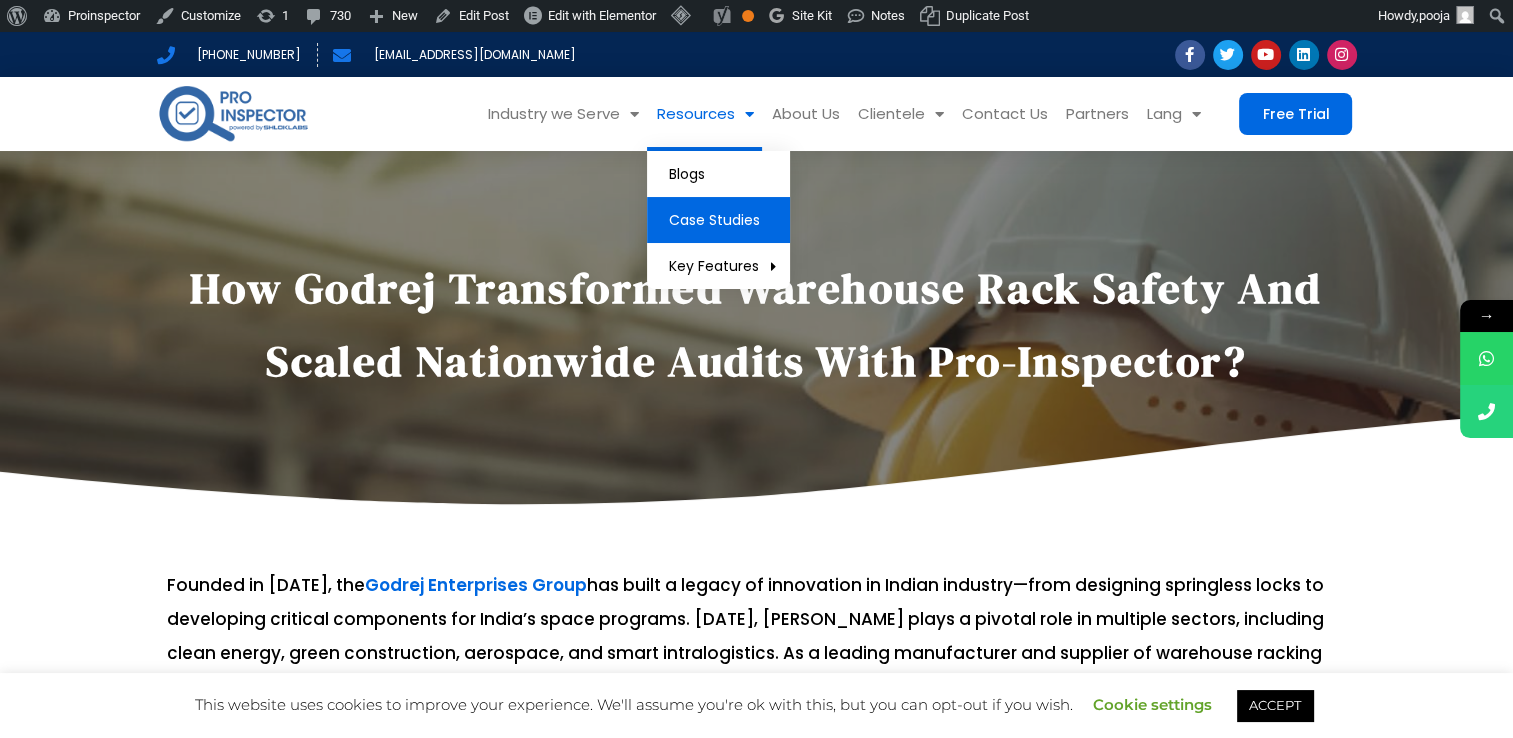 click on "Case Studies" 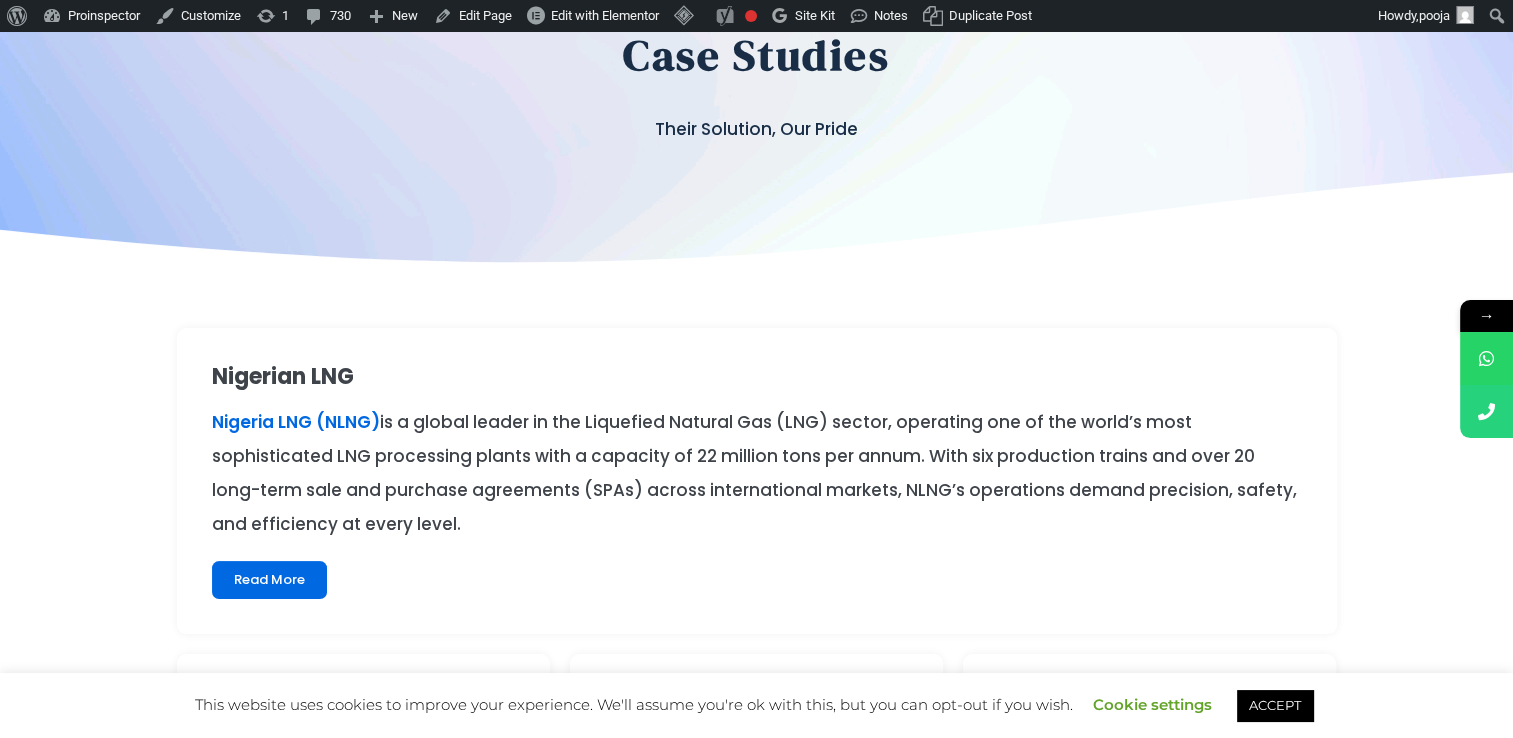 scroll, scrollTop: 0, scrollLeft: 0, axis: both 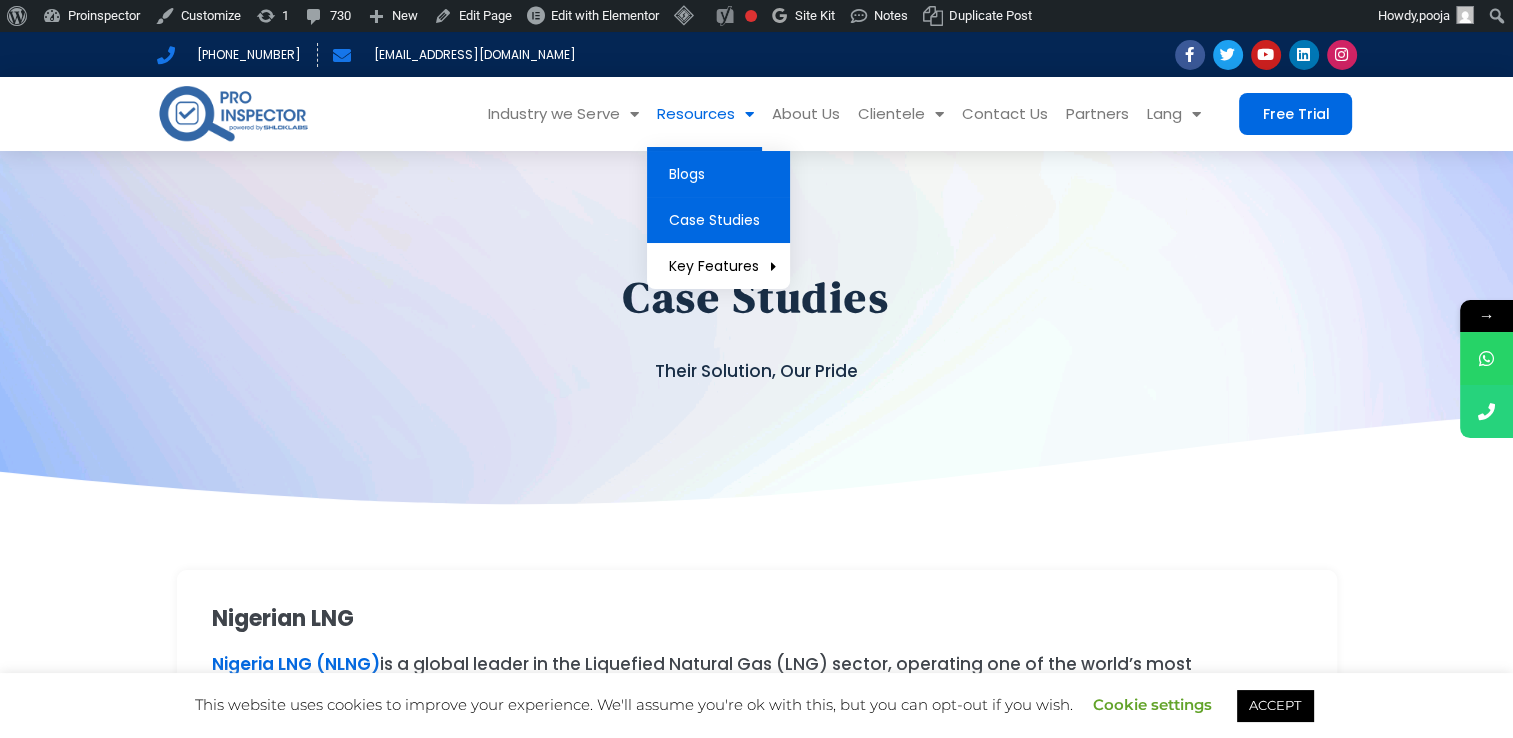 click on "Blogs" 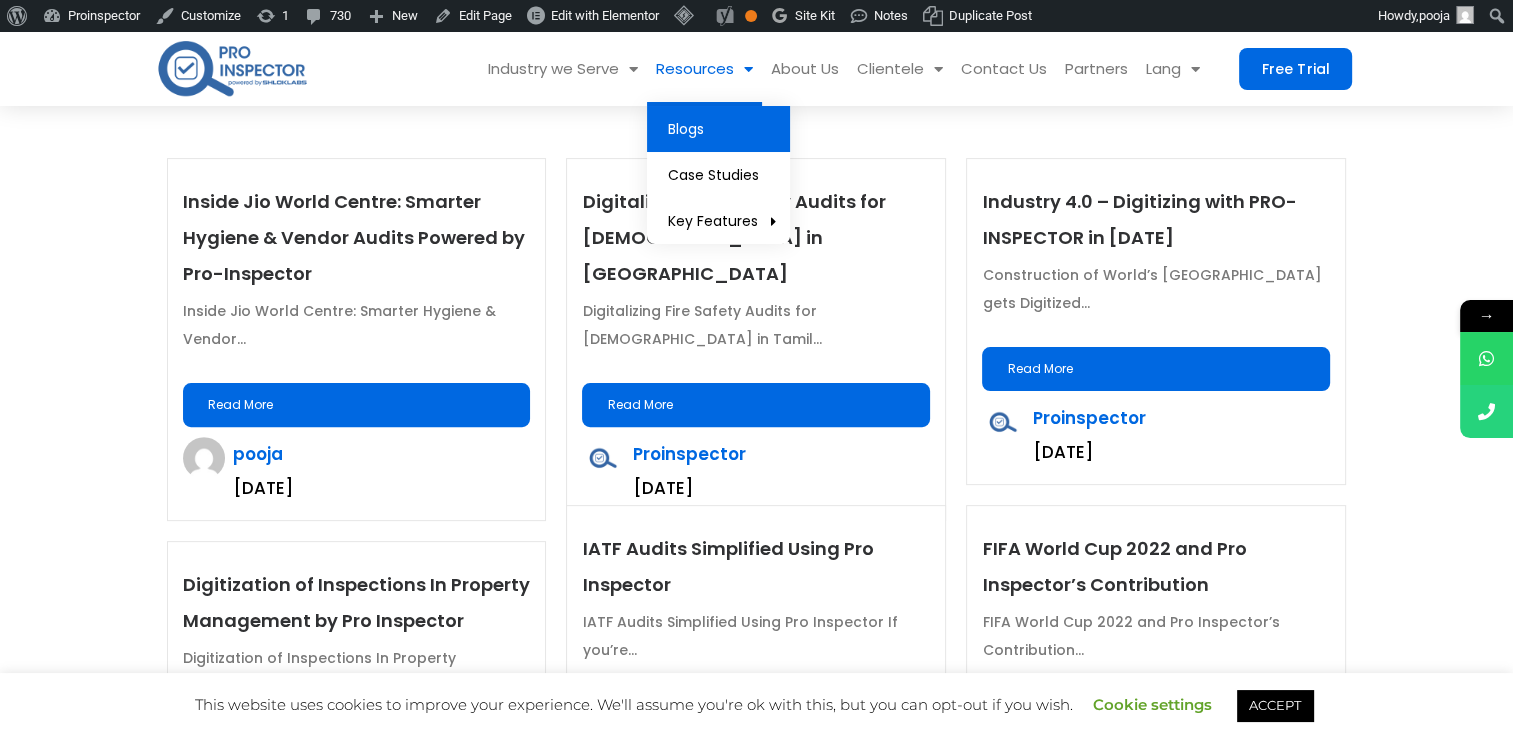 scroll, scrollTop: 400, scrollLeft: 0, axis: vertical 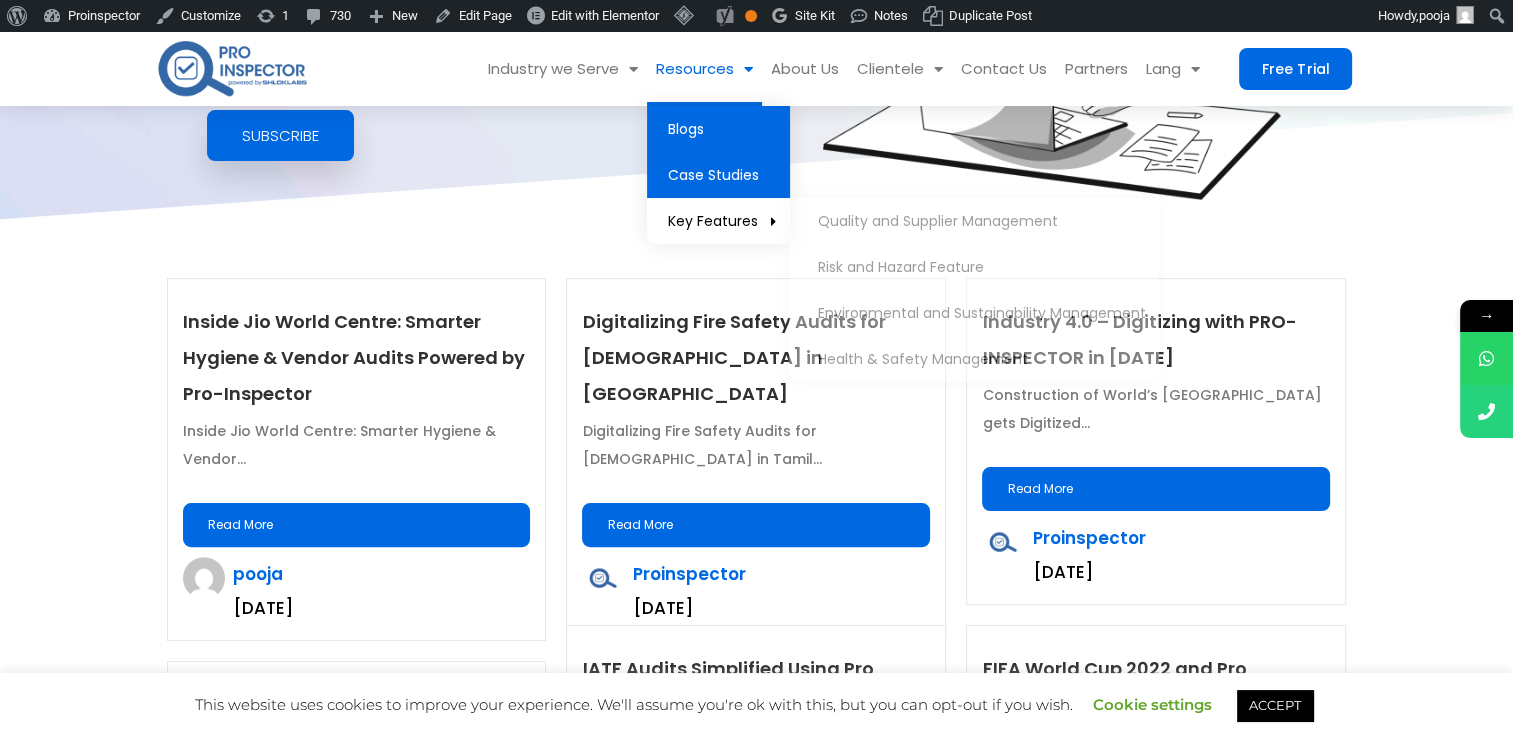 click on "Case Studies" 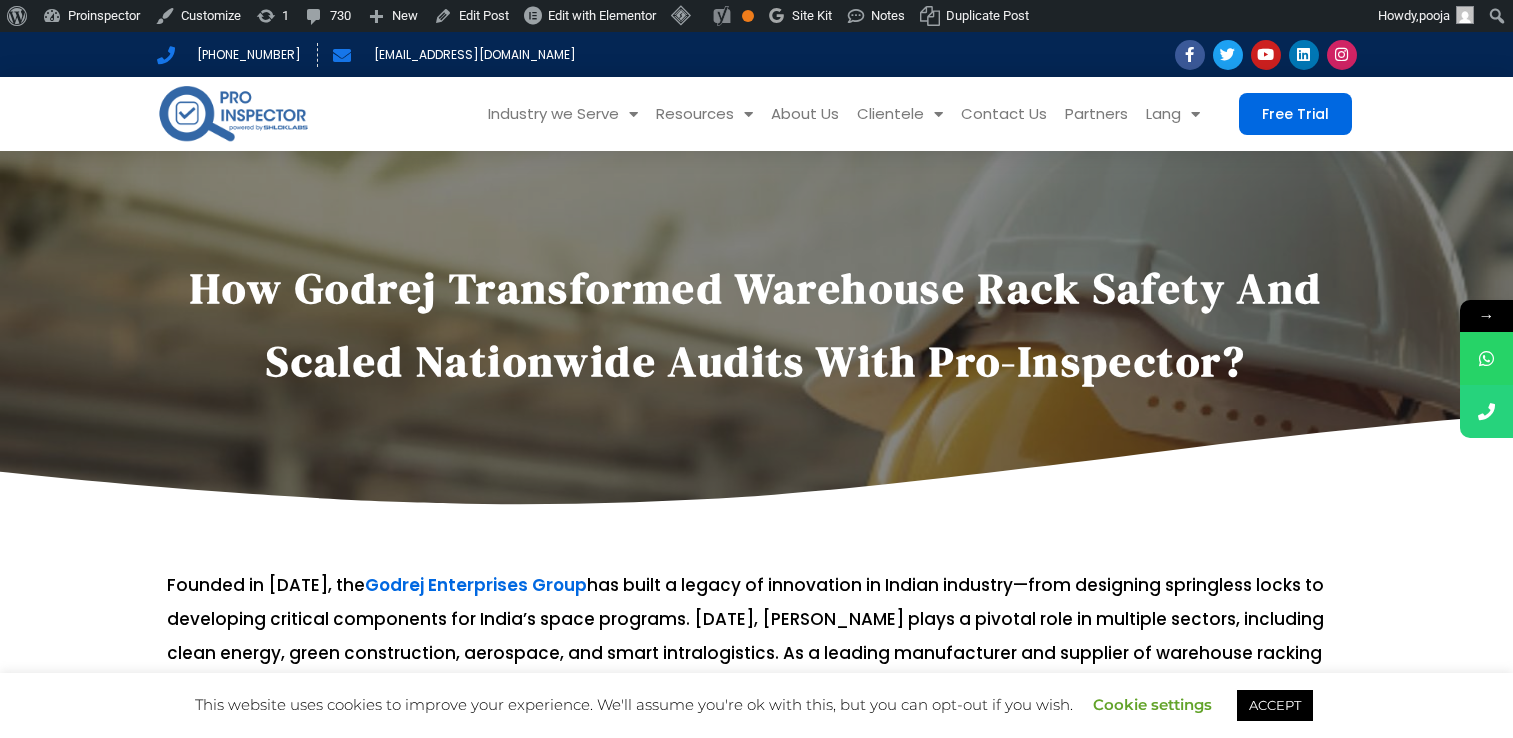 scroll, scrollTop: 0, scrollLeft: 0, axis: both 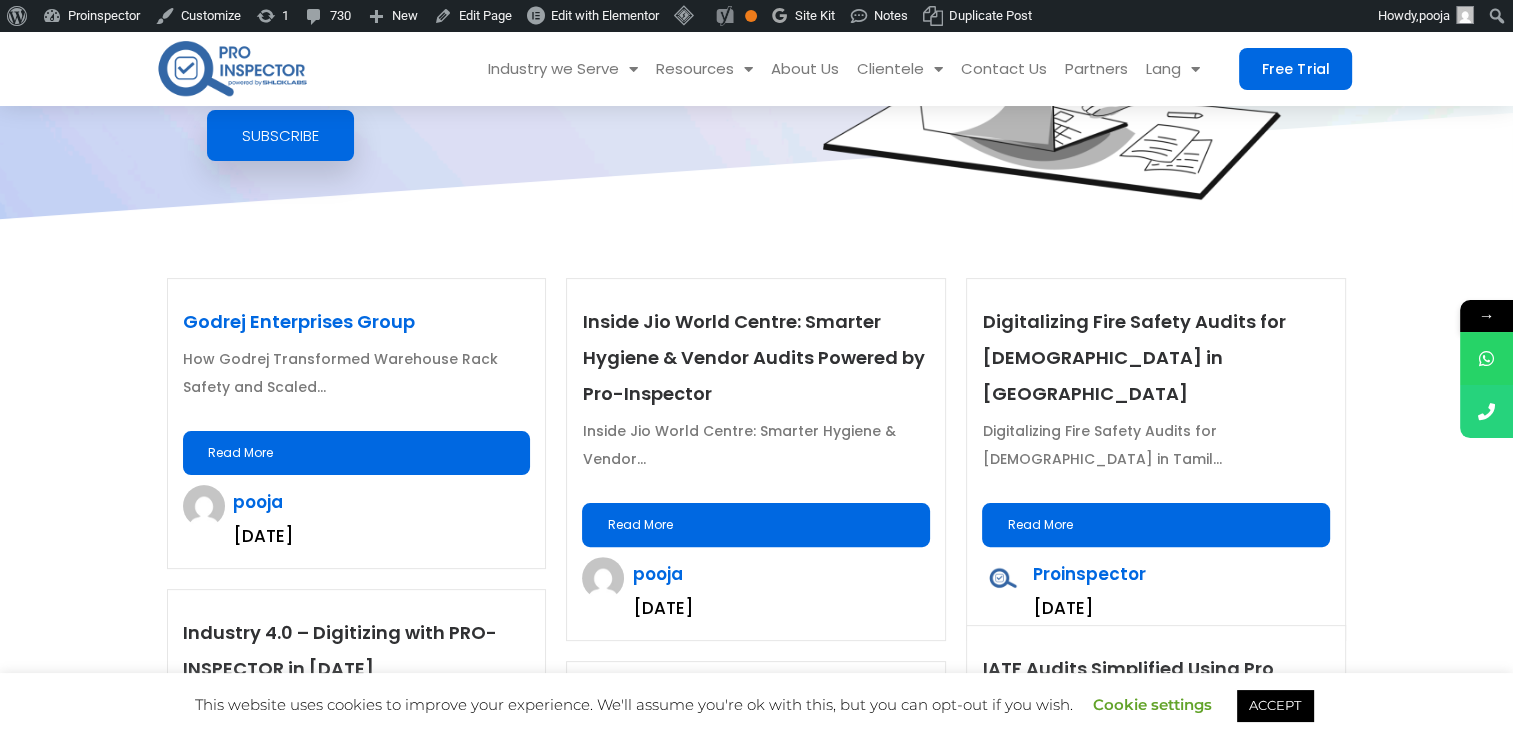 click on "Godrej Enterprises Group" at bounding box center [299, 321] 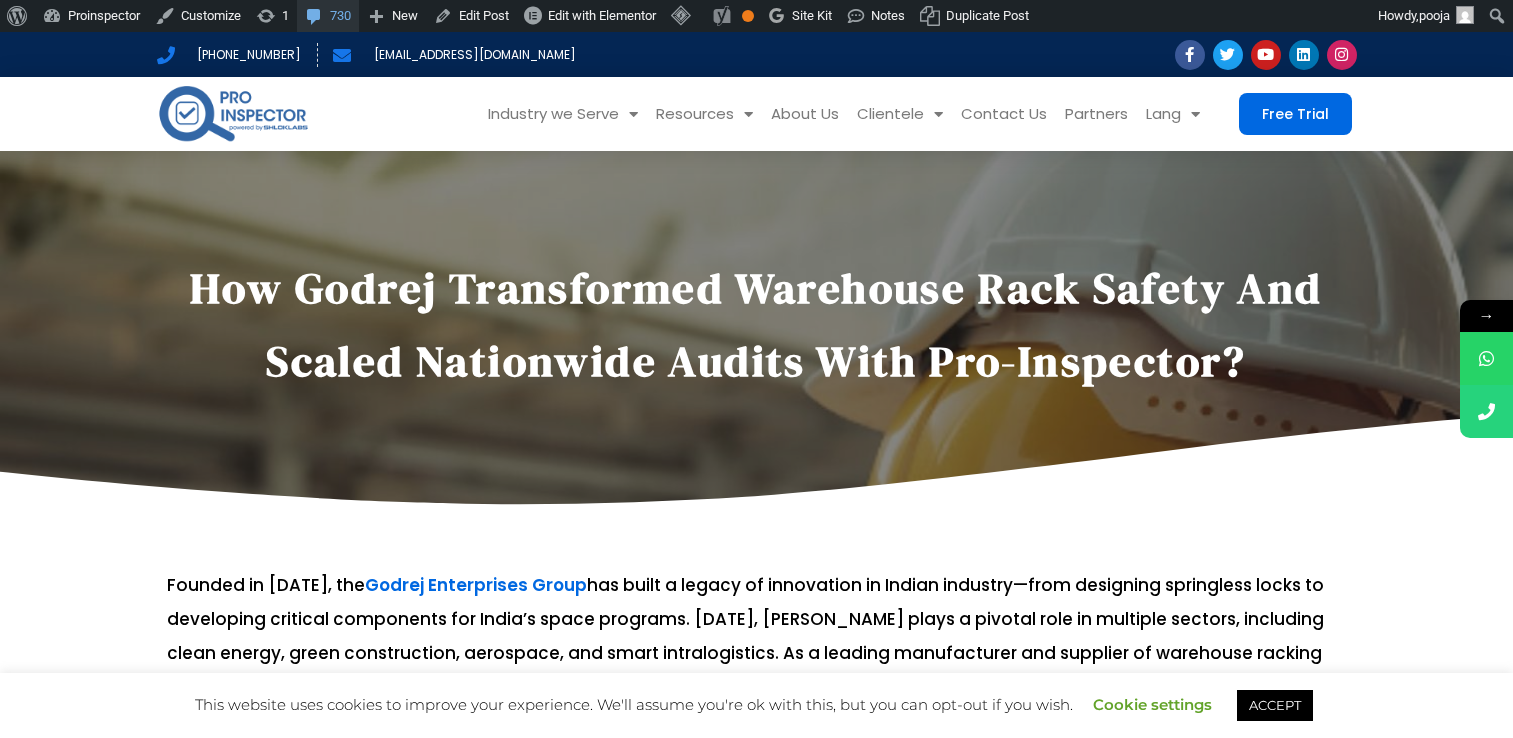 scroll, scrollTop: 0, scrollLeft: 0, axis: both 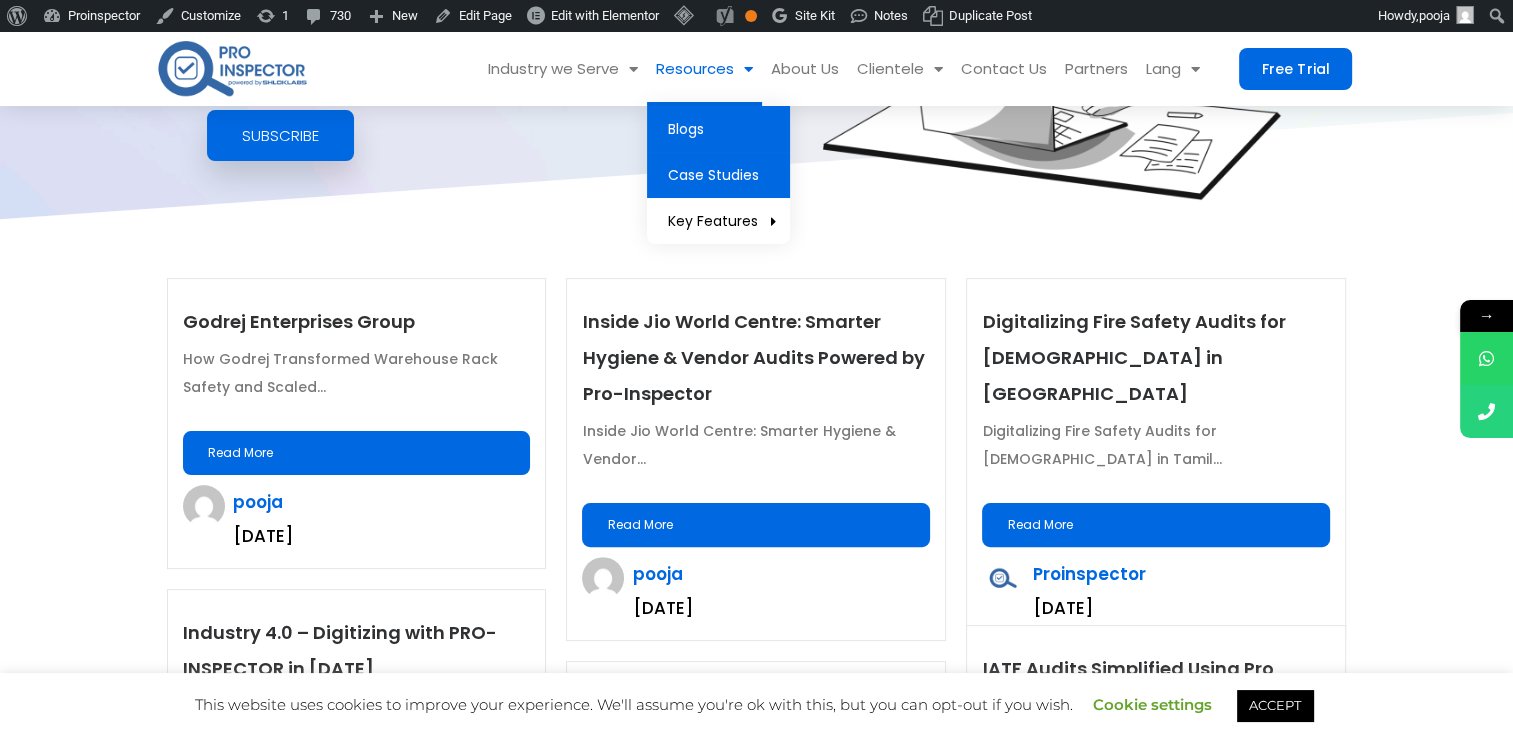 click on "Case Studies" 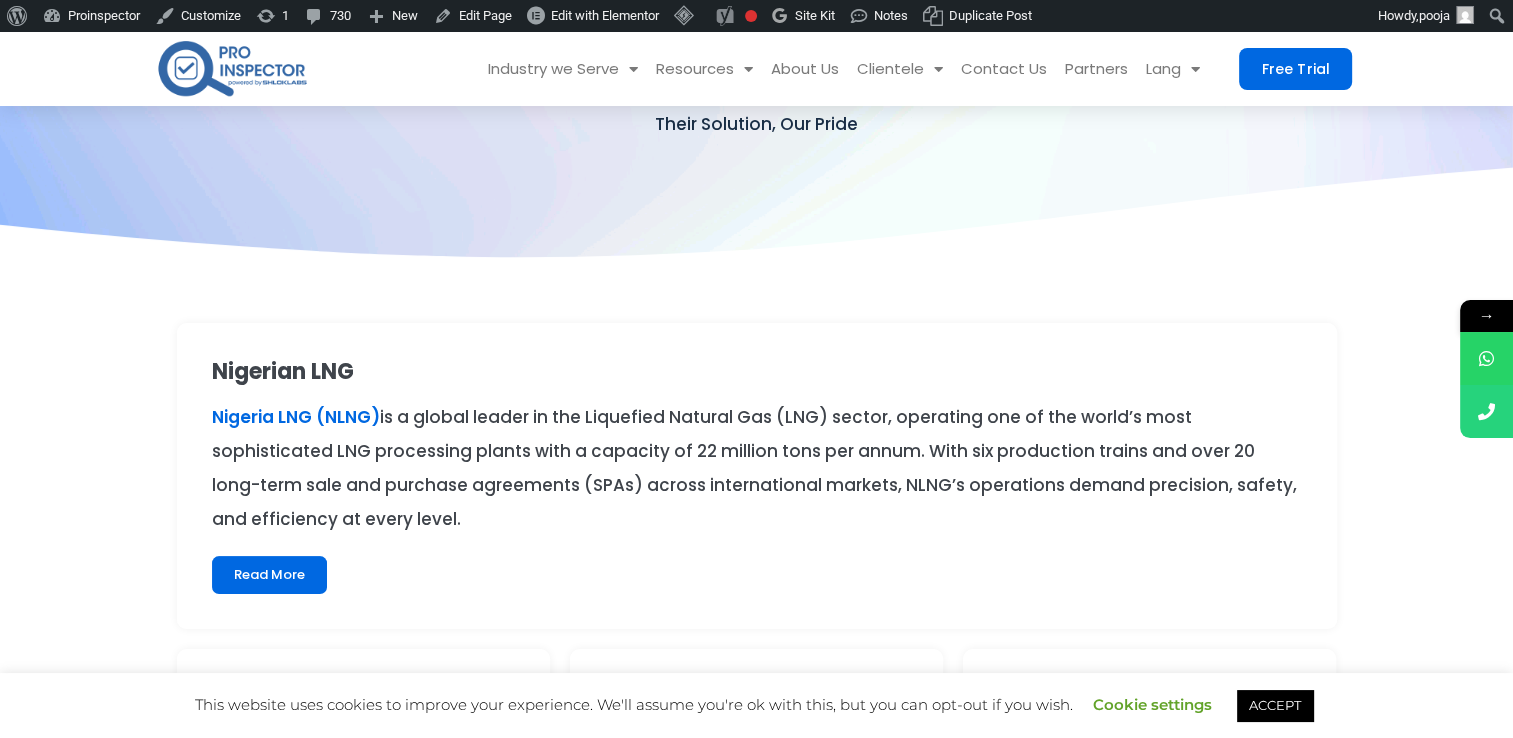 scroll, scrollTop: 0, scrollLeft: 0, axis: both 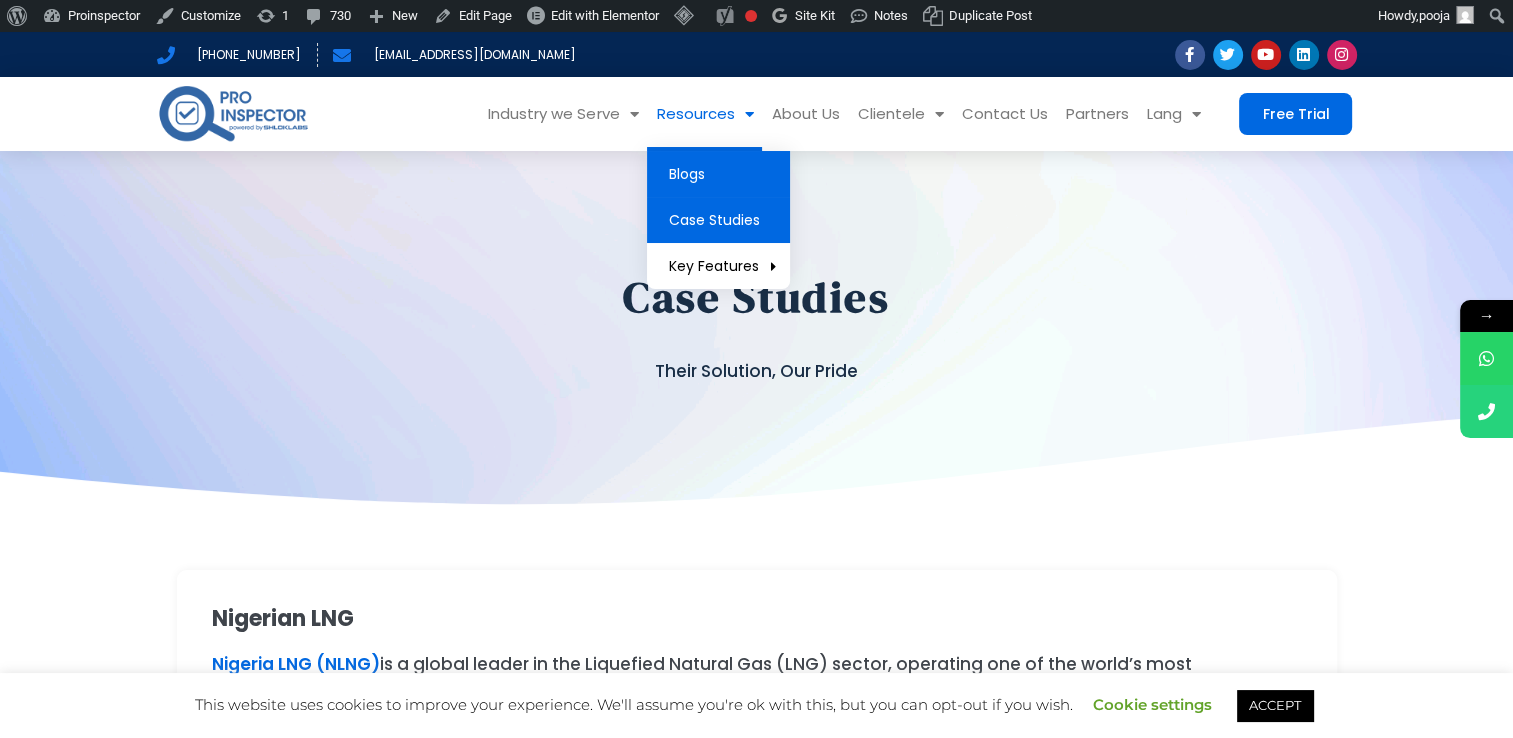 click on "Blogs" 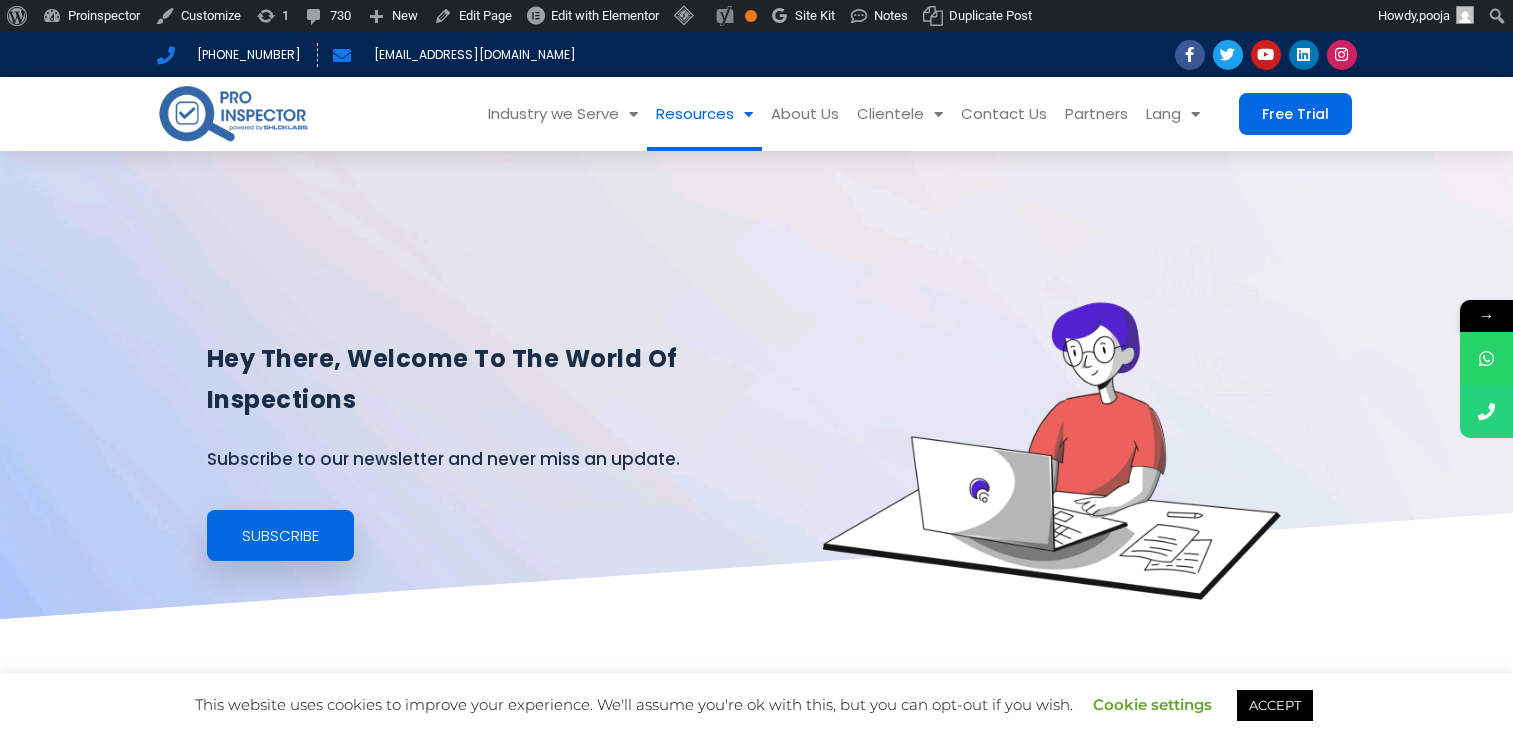 scroll, scrollTop: 0, scrollLeft: 0, axis: both 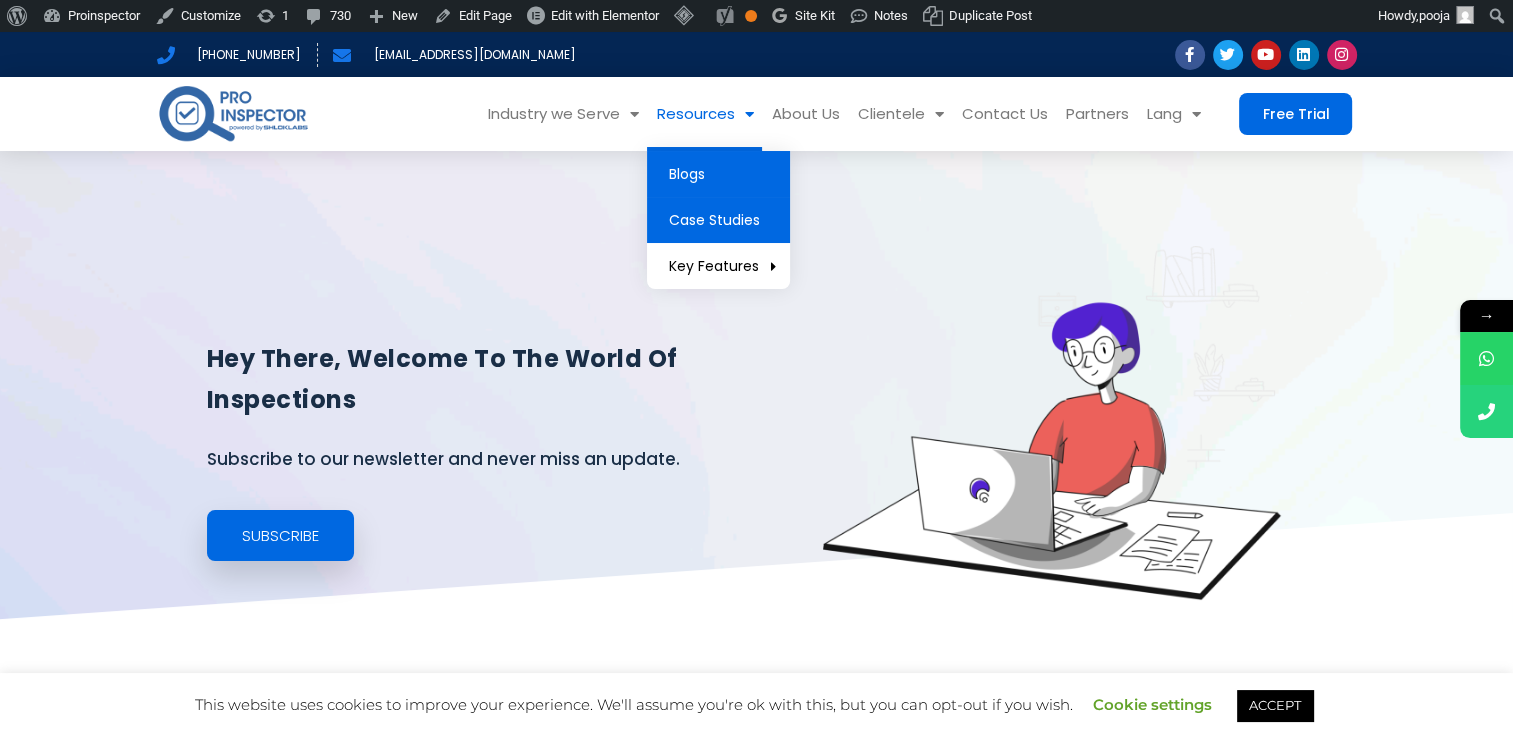 click on "Case Studies" 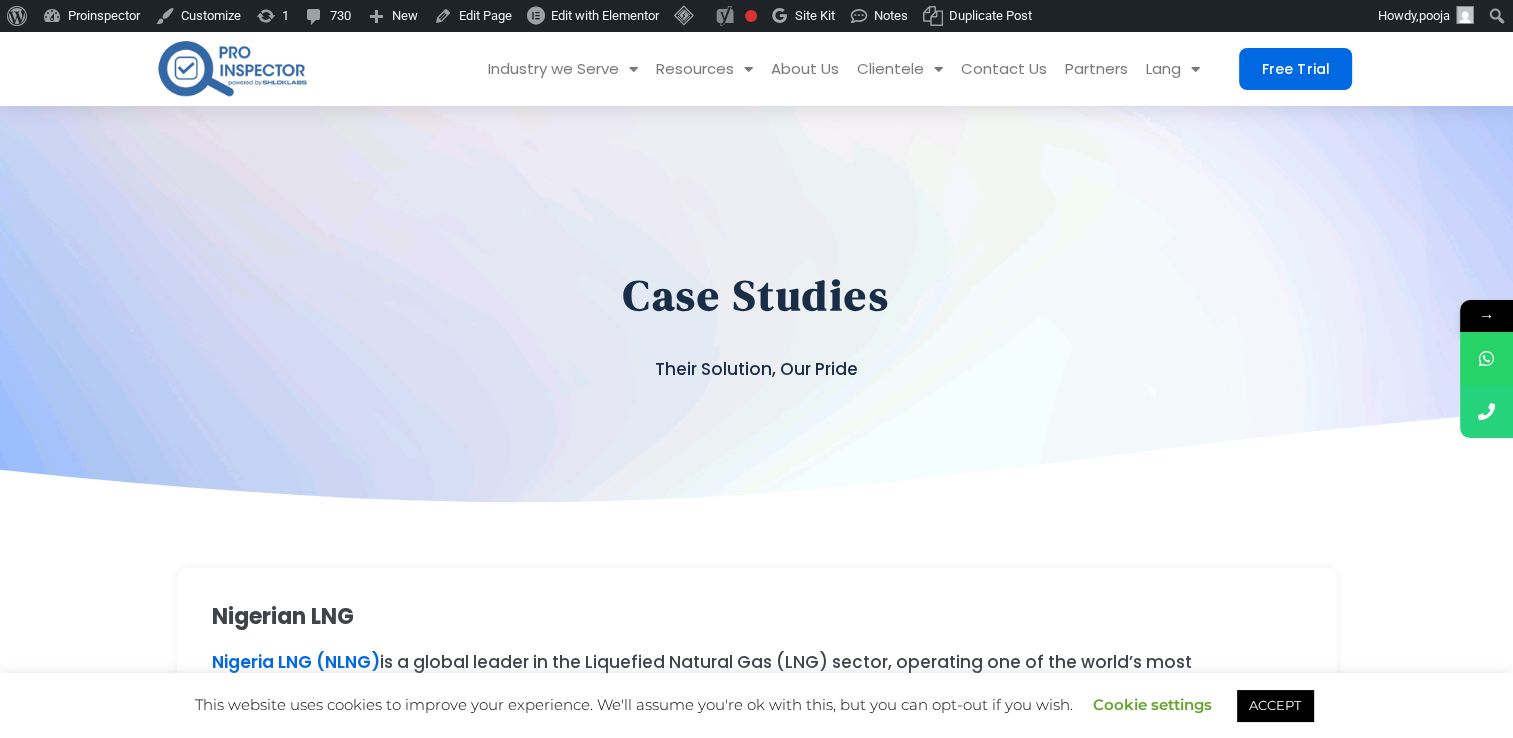 scroll, scrollTop: 0, scrollLeft: 0, axis: both 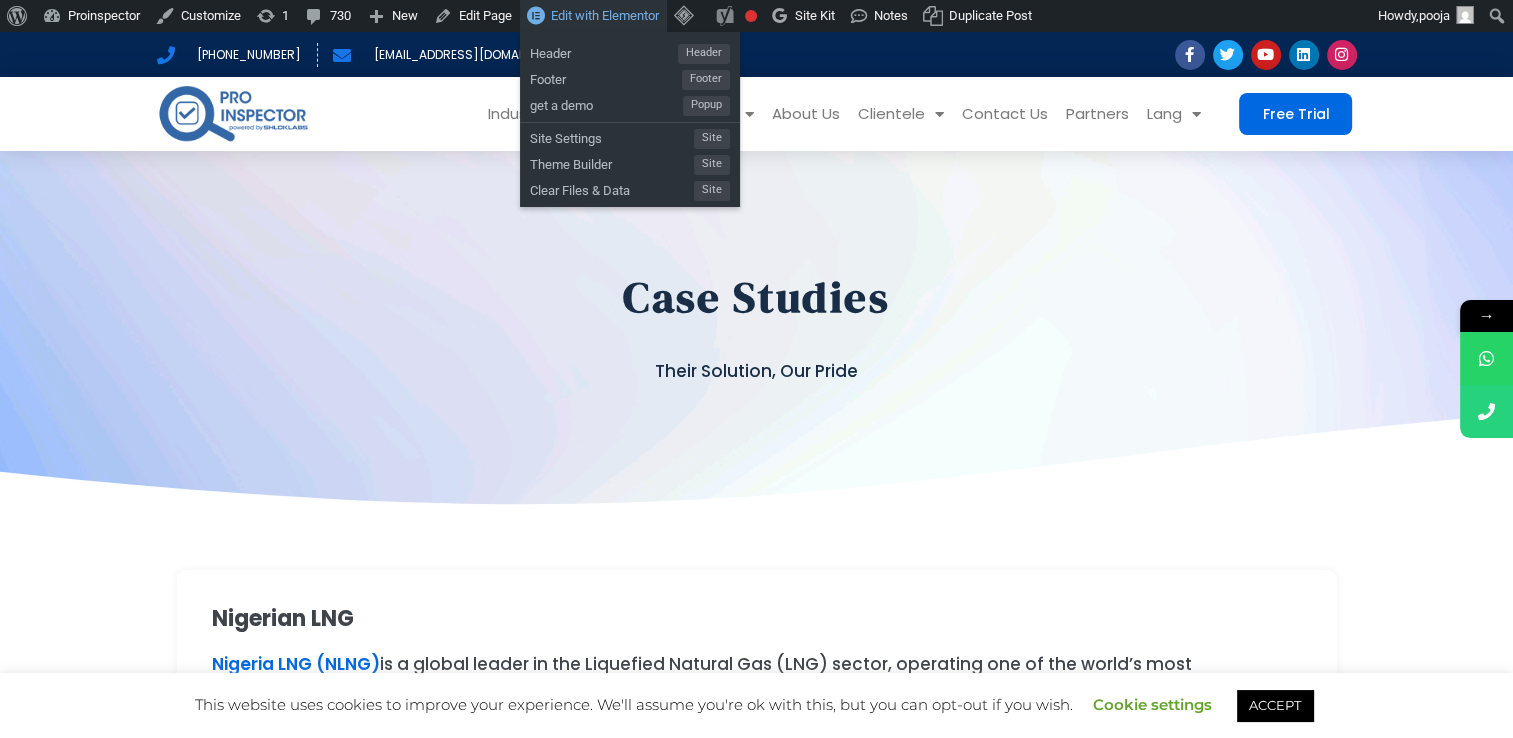 click on "Edit with Elementor" at bounding box center [605, 15] 